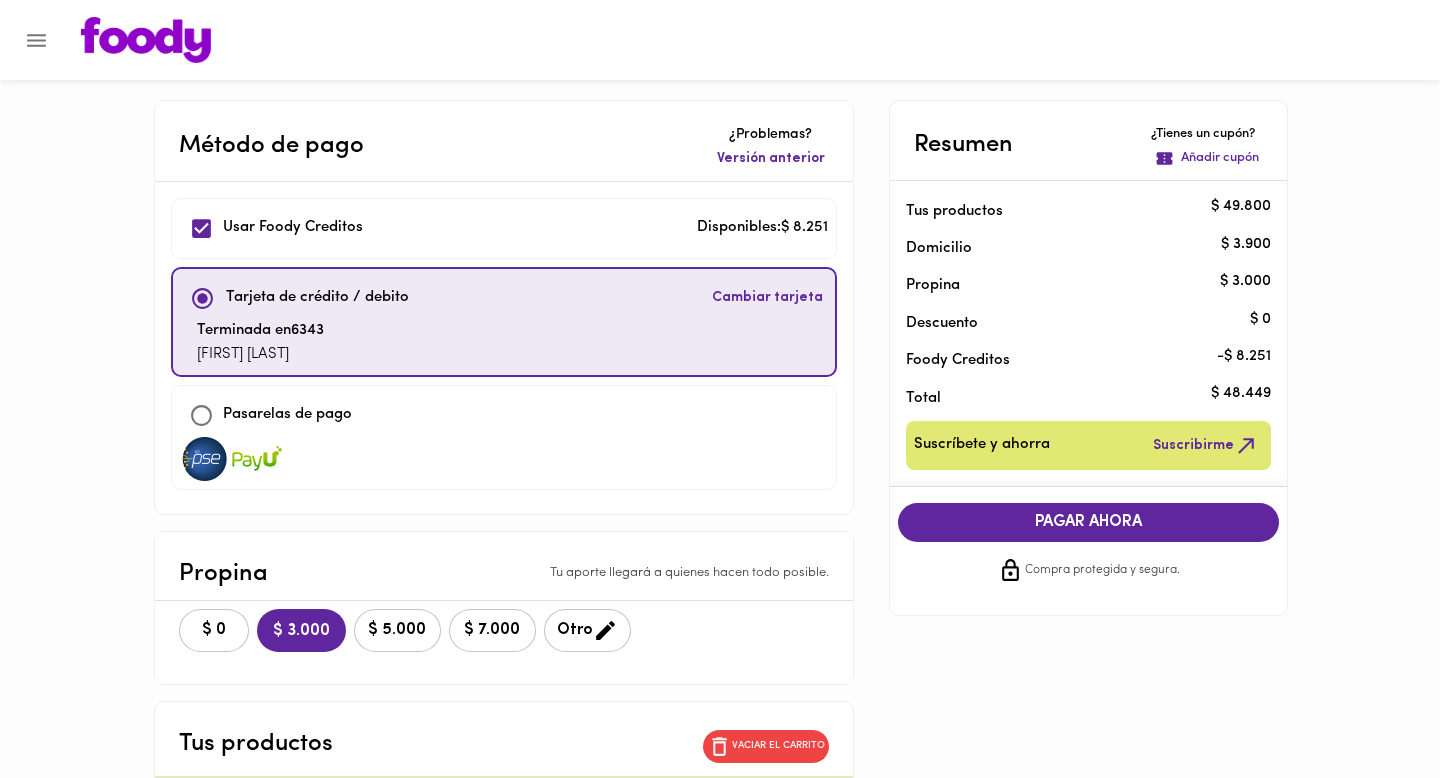 scroll, scrollTop: 103, scrollLeft: 0, axis: vertical 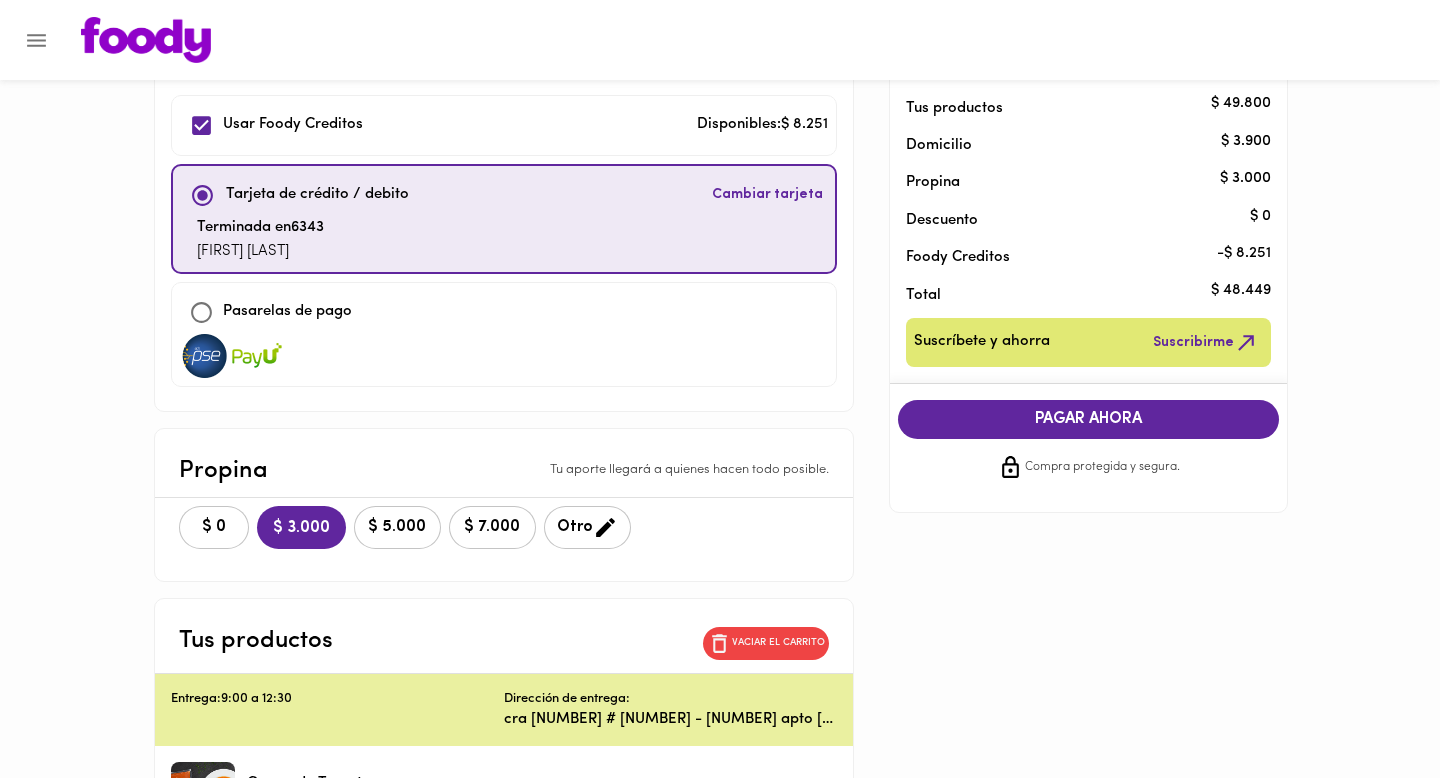 click on "Cambiar tarjeta" at bounding box center (767, 195) 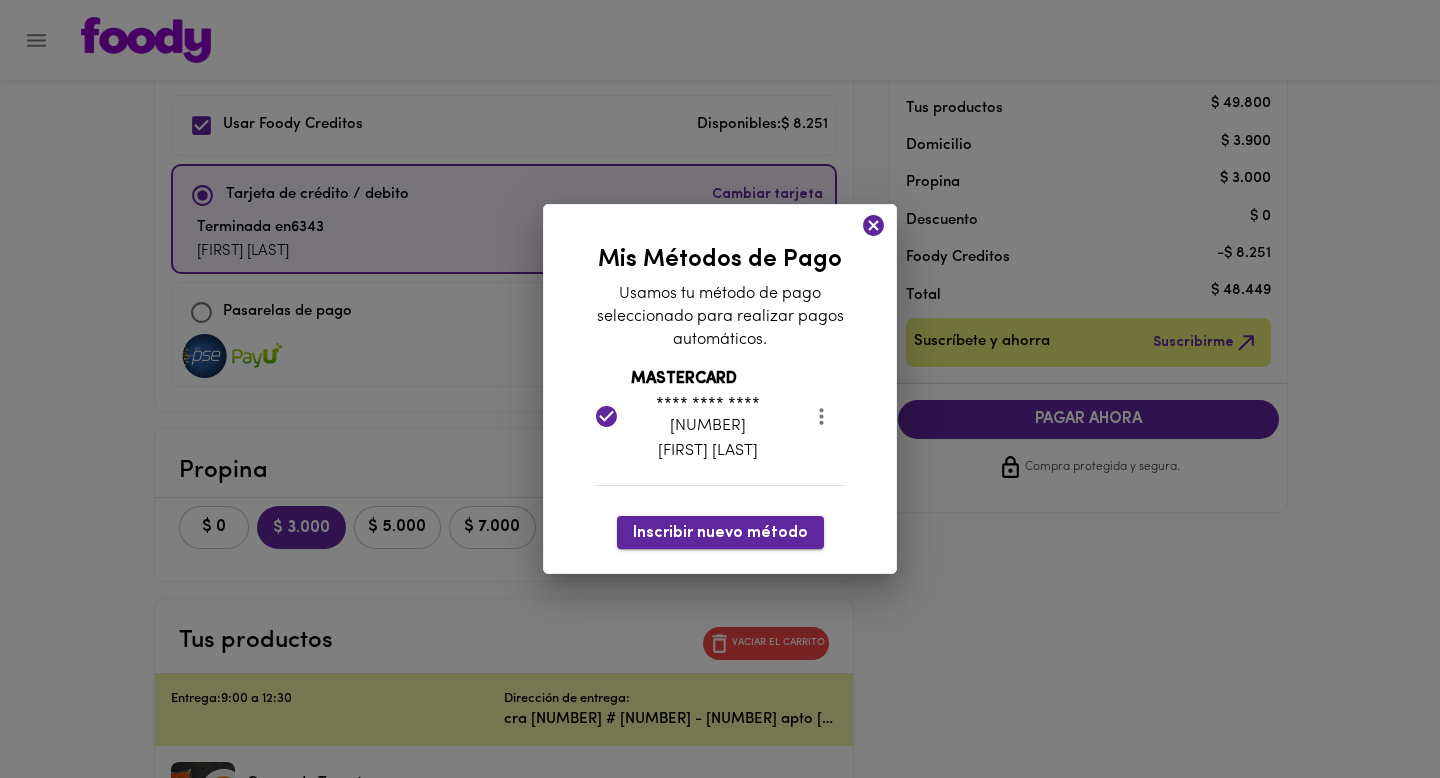 click on "Inscribir nuevo método" at bounding box center [720, 533] 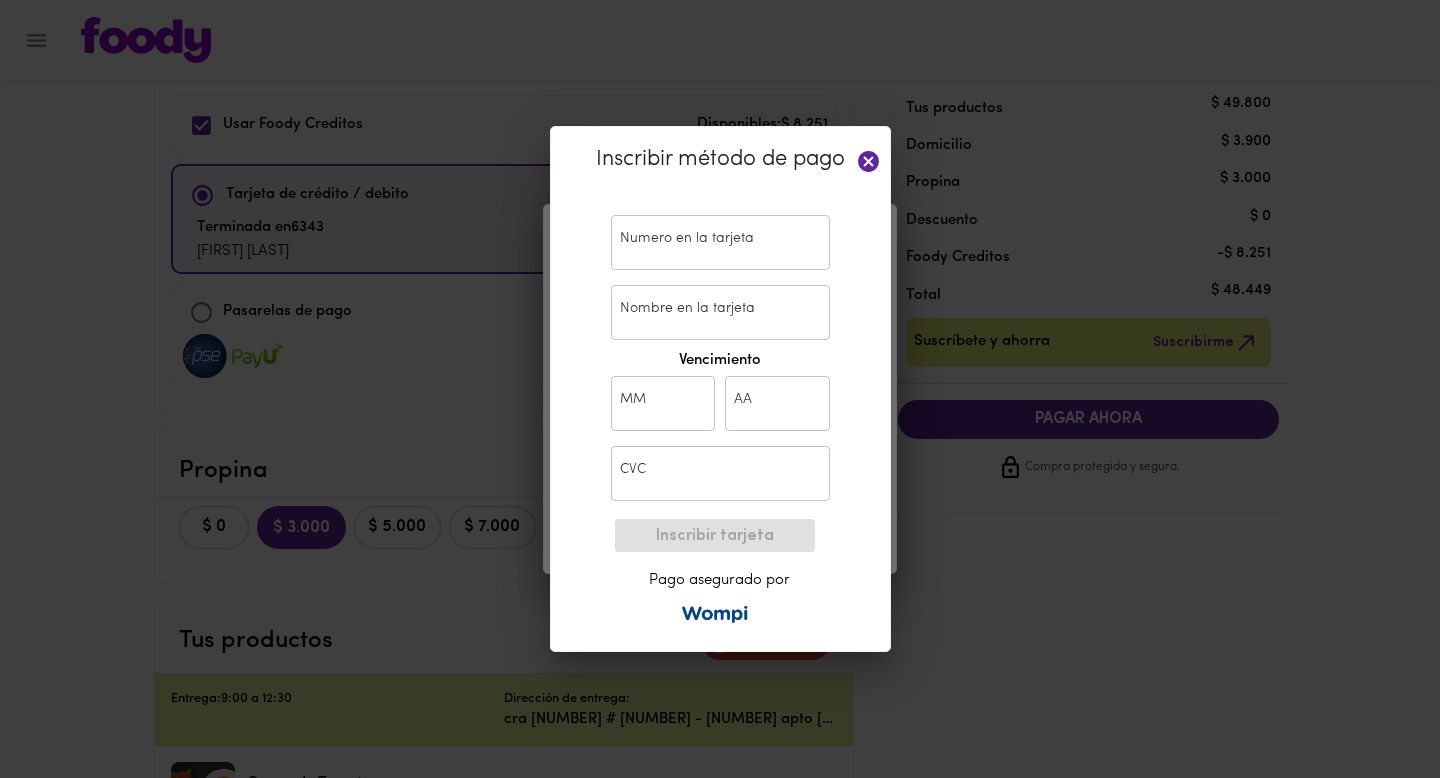click at bounding box center (720, 242) 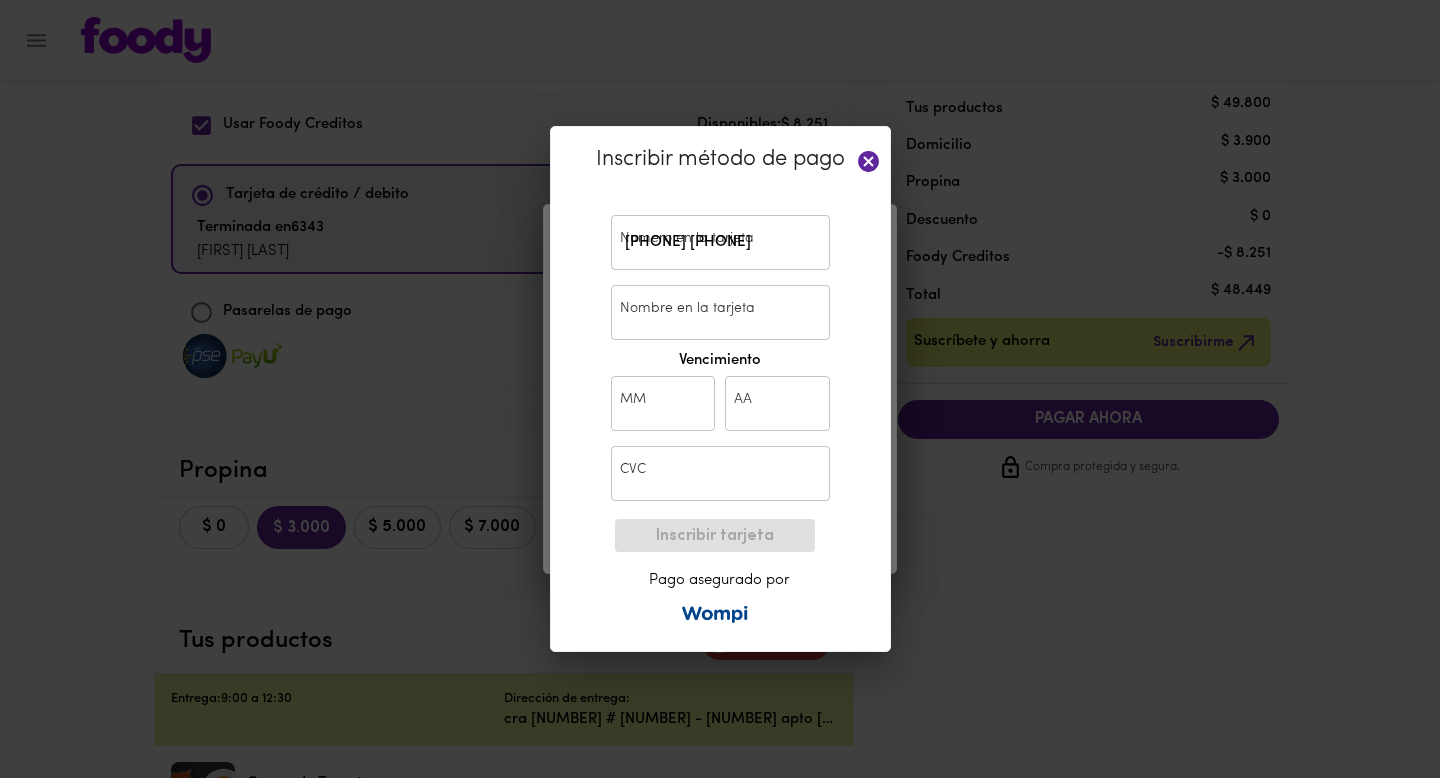 type on "[FIRST] [LAST]" 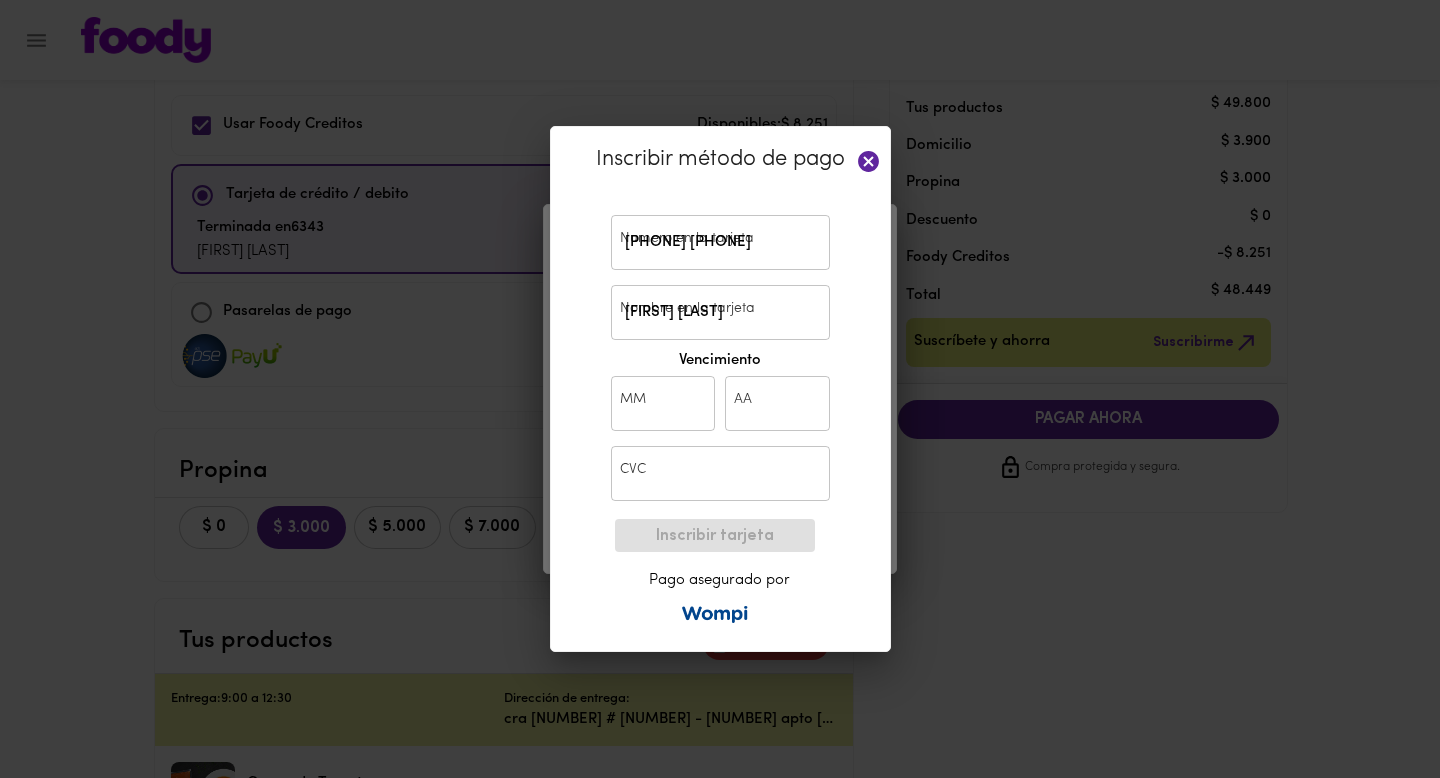 type on "03" 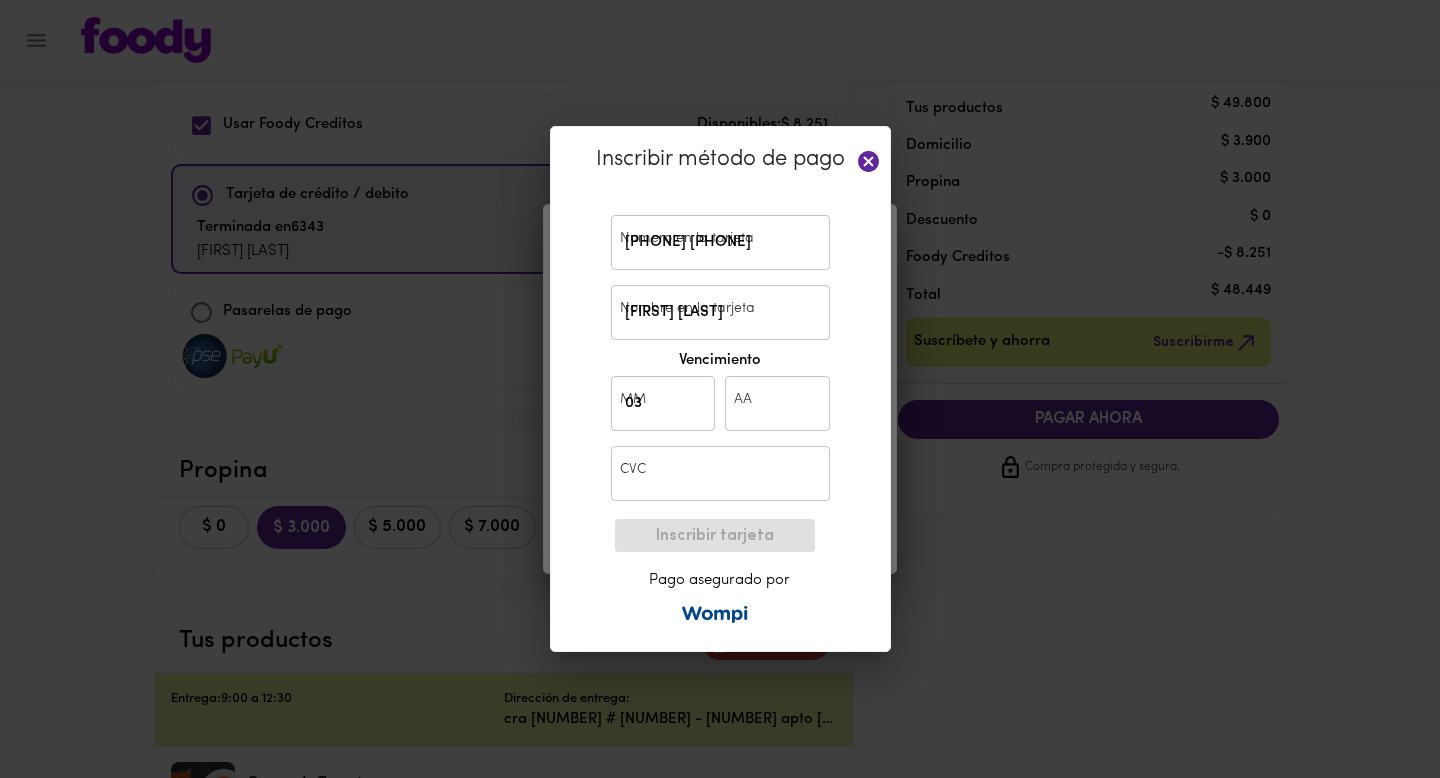 type on "30" 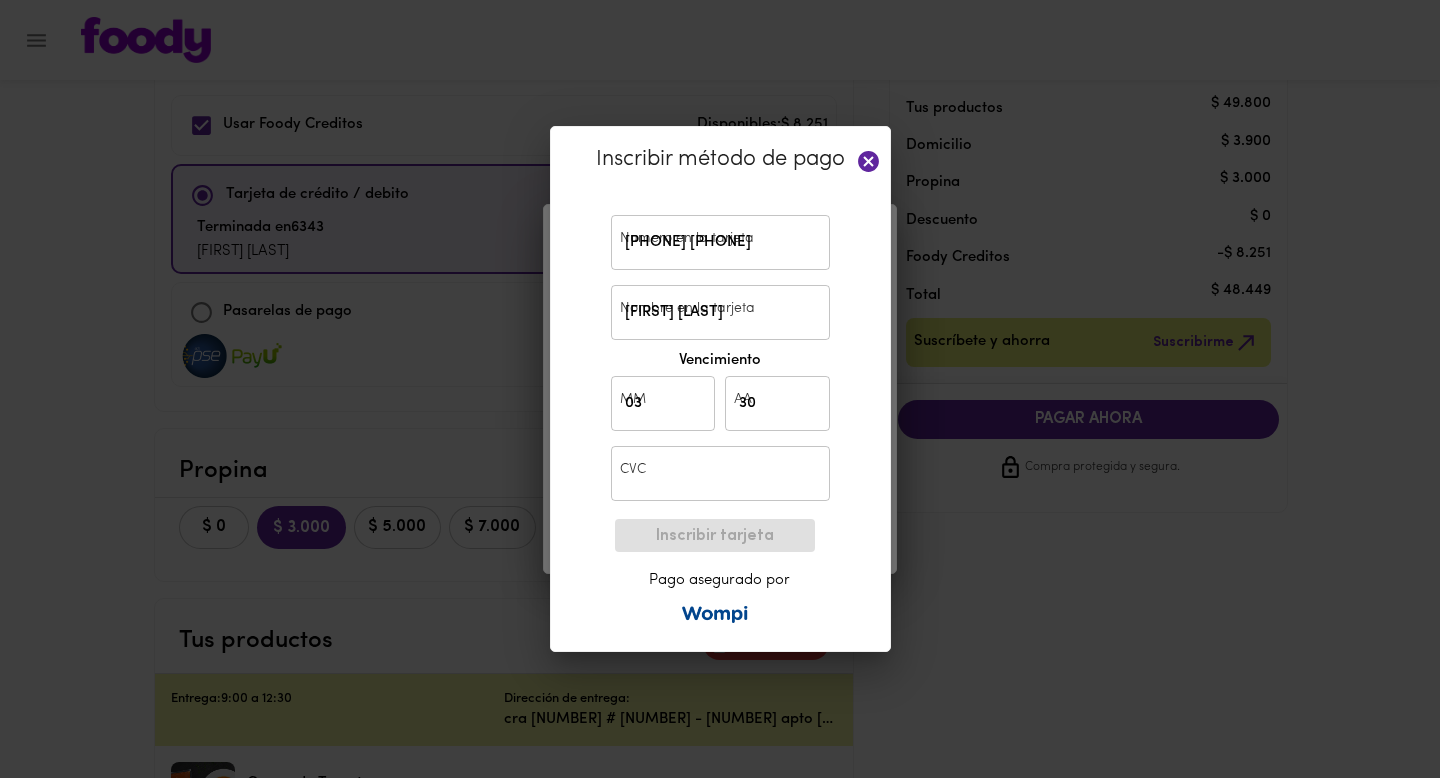 type on "390" 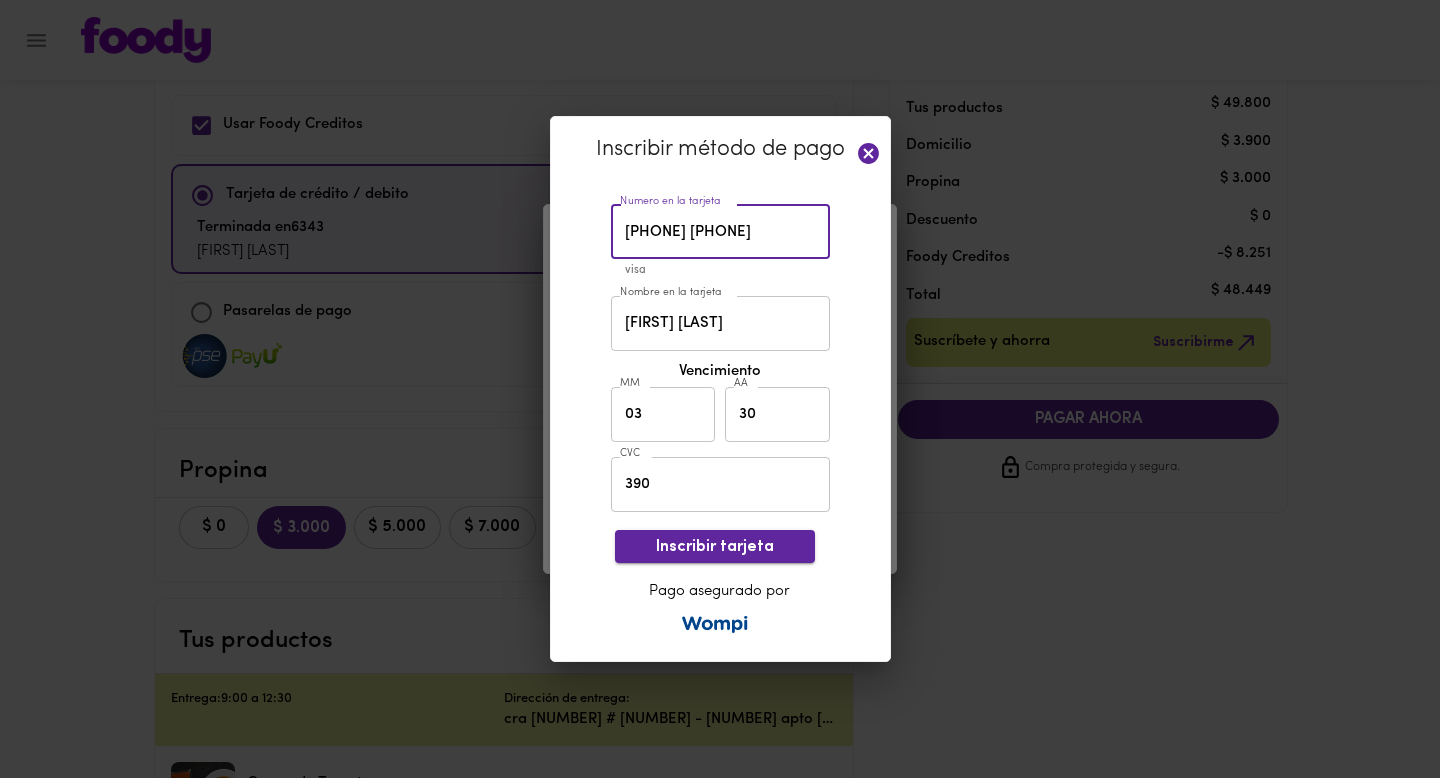 click on "Inscribir tarjeta" at bounding box center (715, 547) 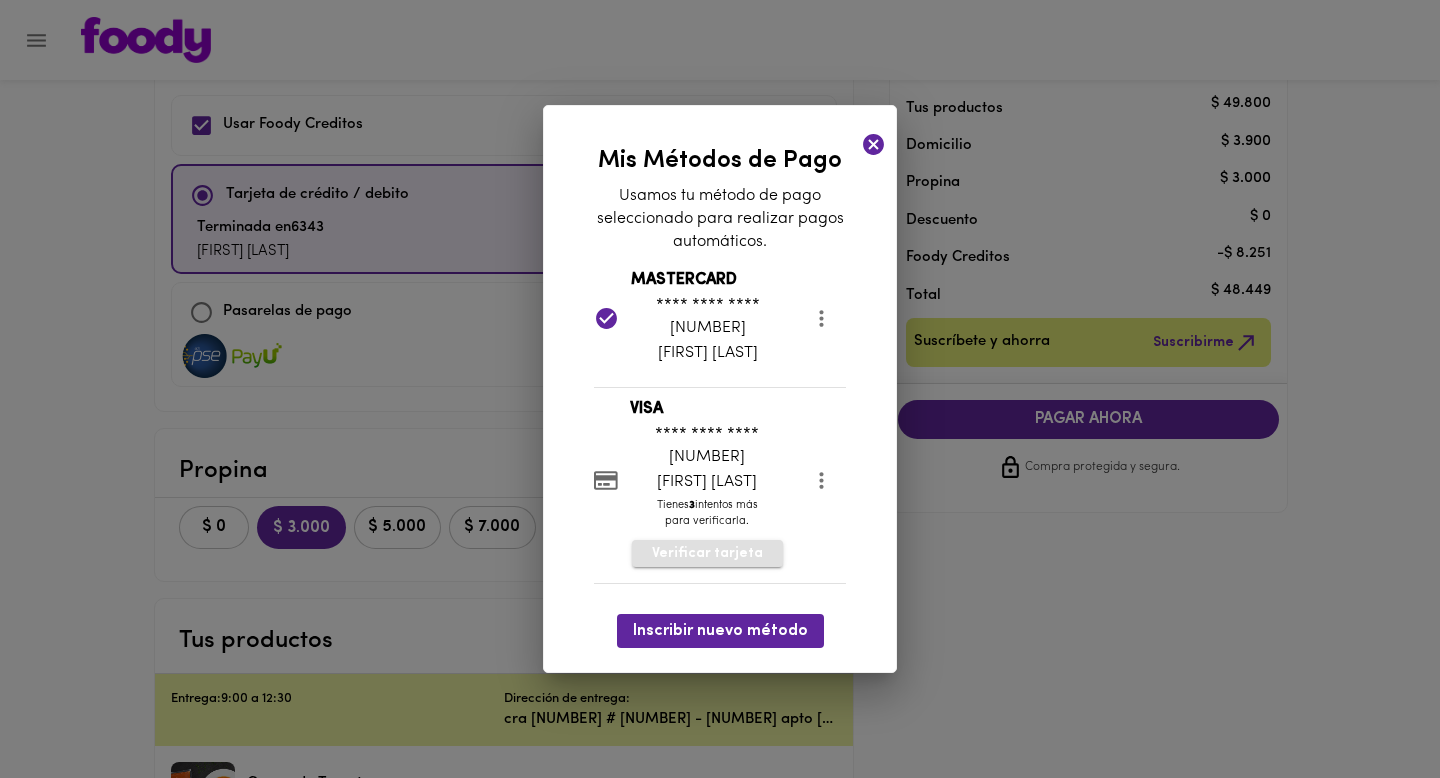 click on "Verificar tarjeta" at bounding box center [707, 554] 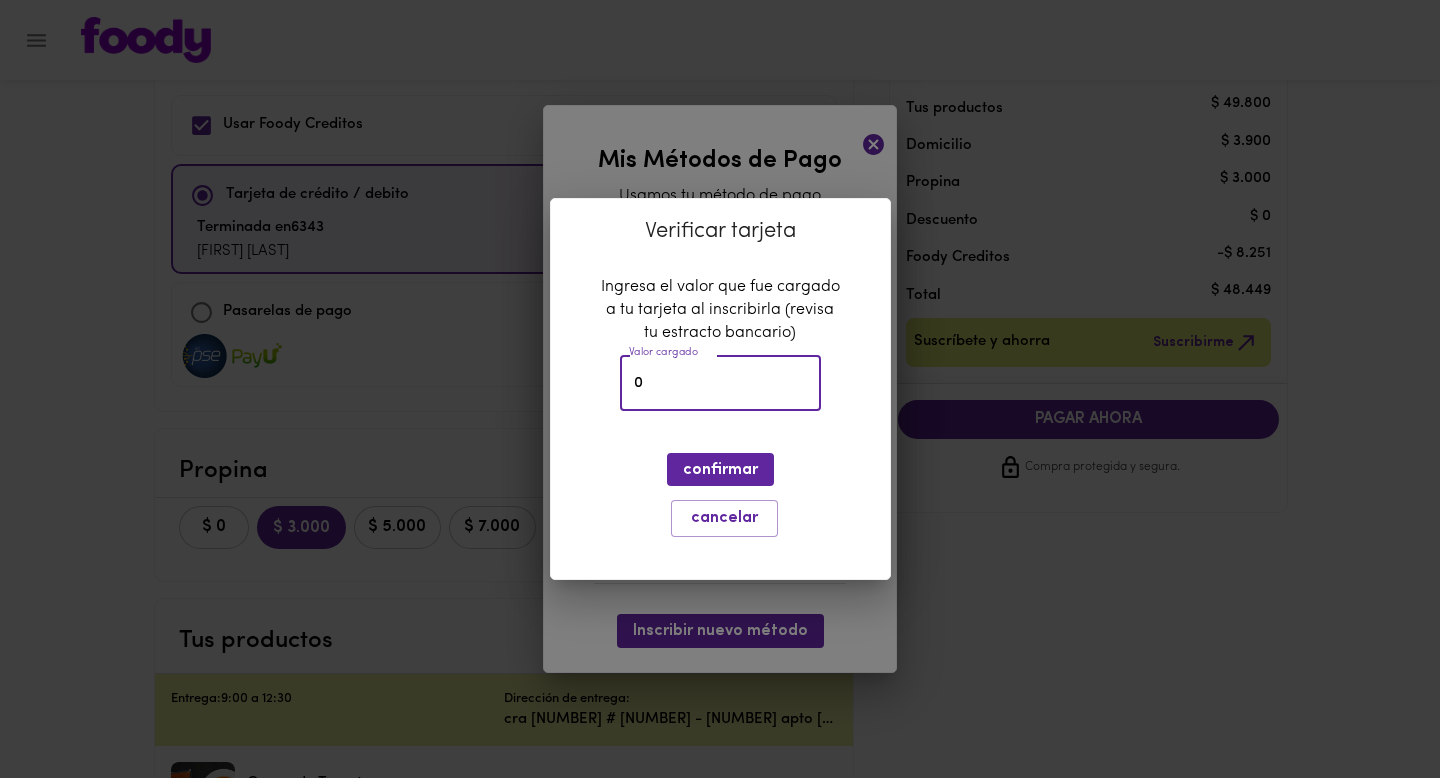 click on "0" at bounding box center [720, 383] 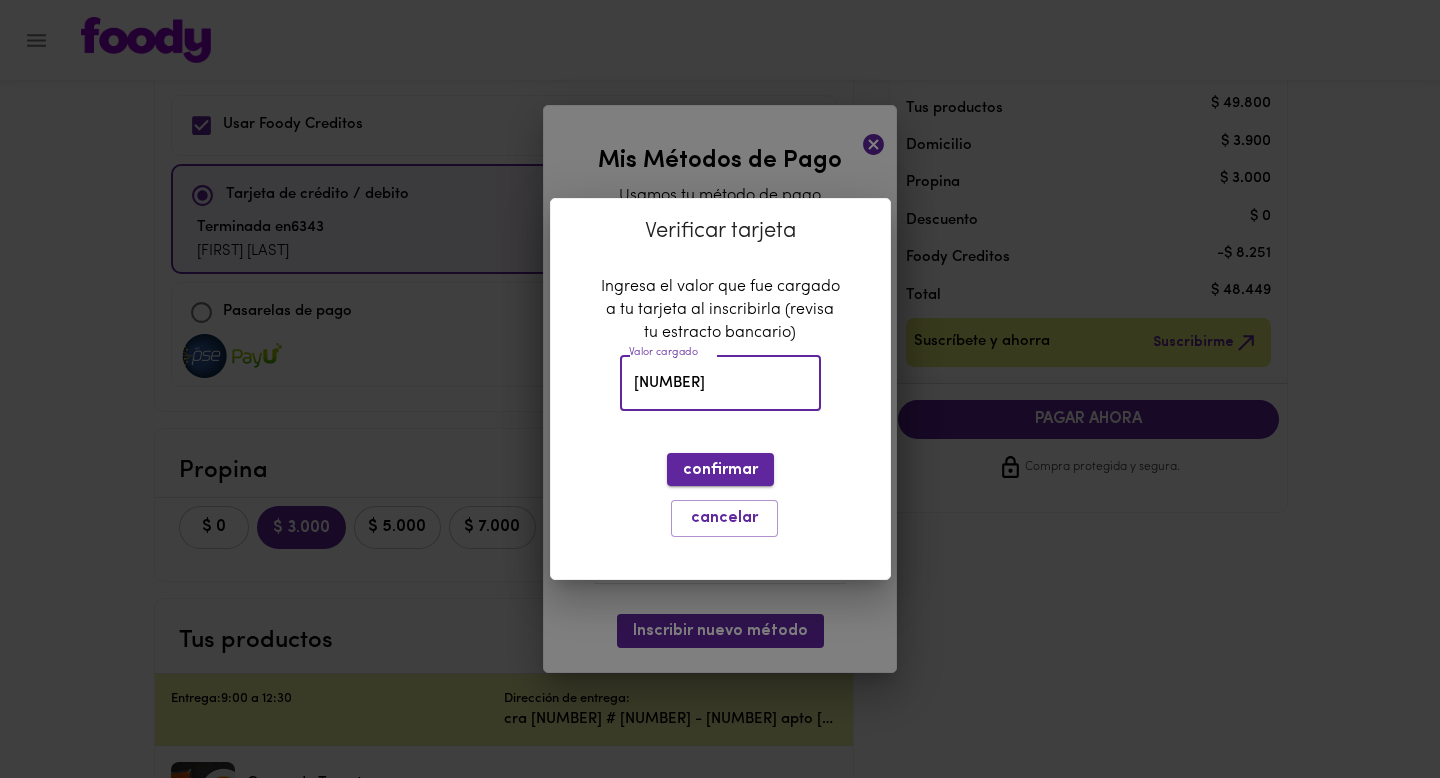 type on "[NUMBER]" 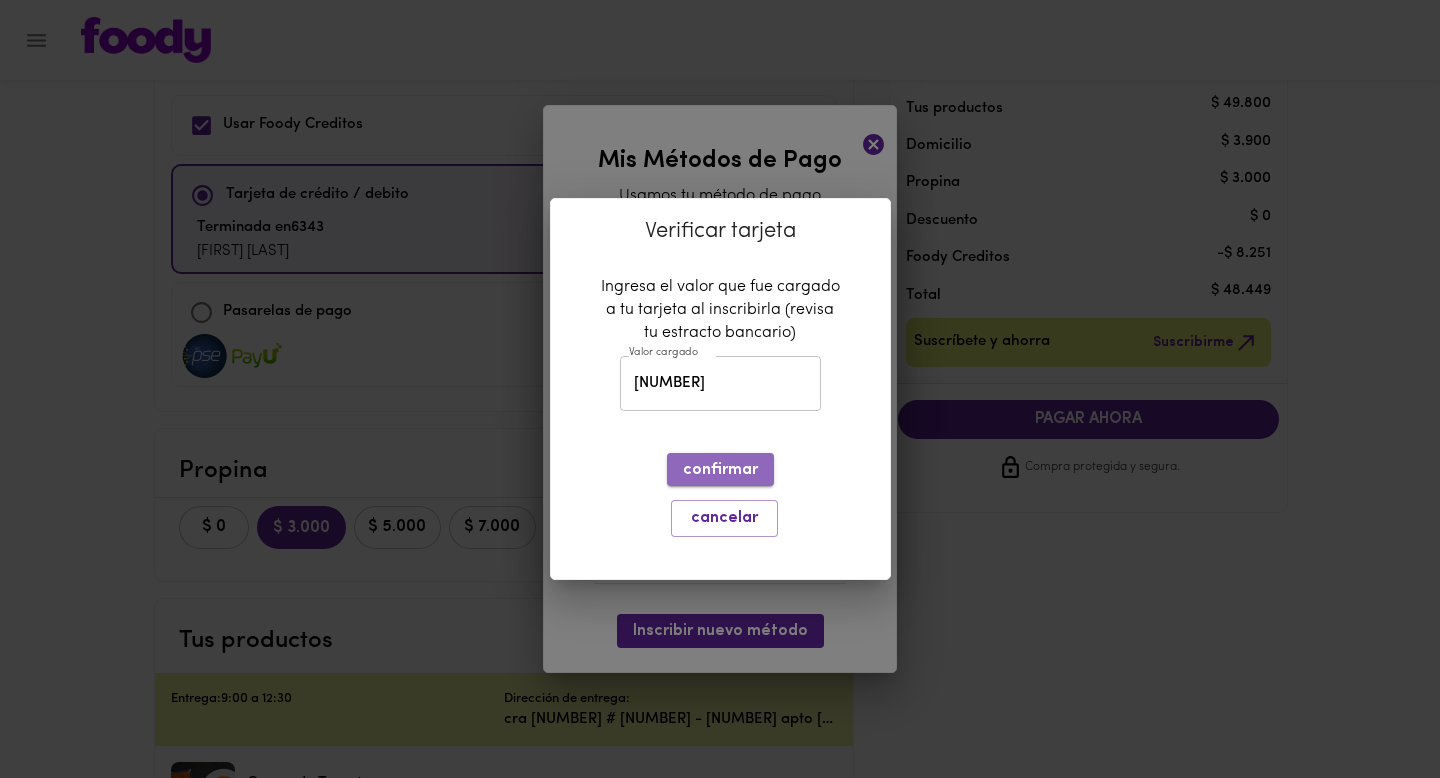 click on "confirmar" at bounding box center [720, 470] 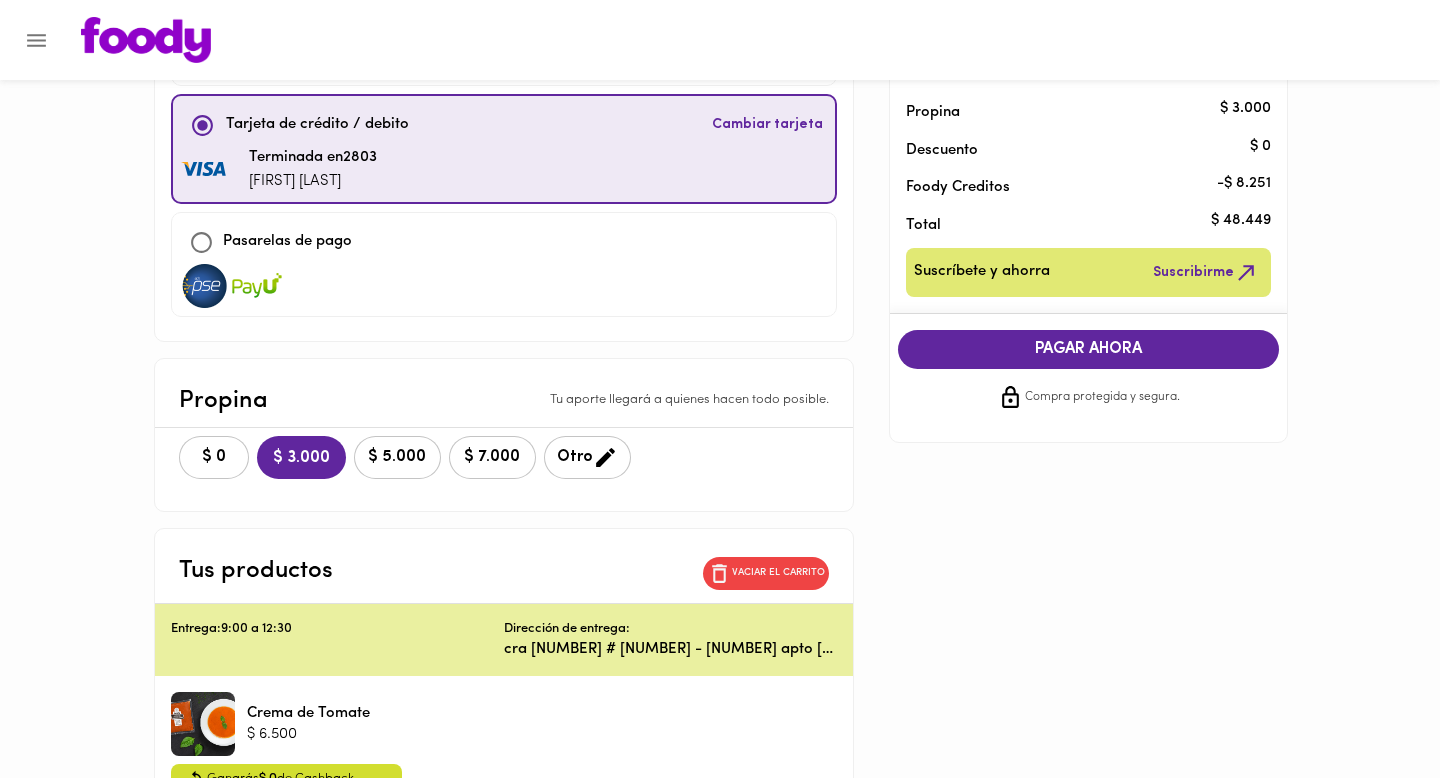 scroll, scrollTop: 192, scrollLeft: 0, axis: vertical 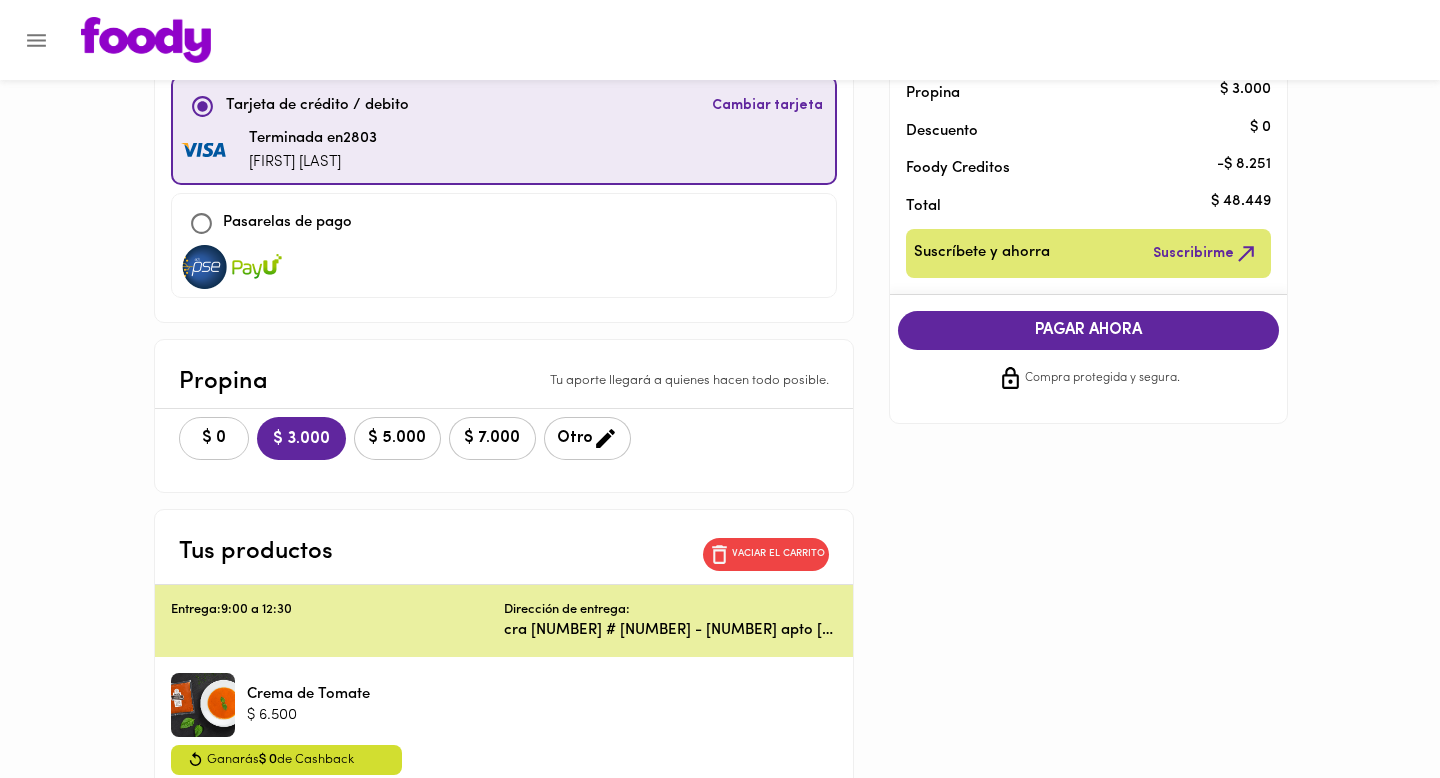 click on "$ 0" at bounding box center (214, 438) 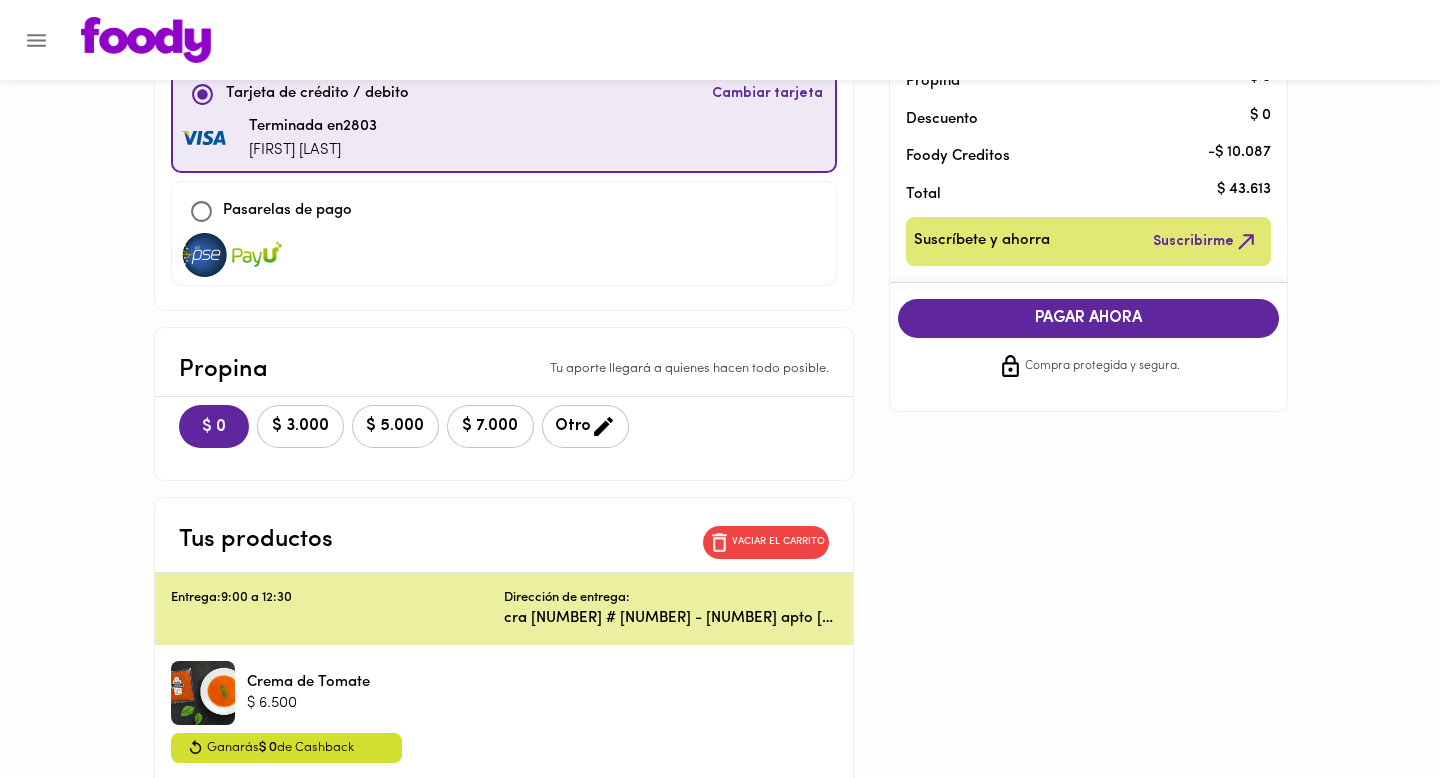 scroll, scrollTop: 0, scrollLeft: 0, axis: both 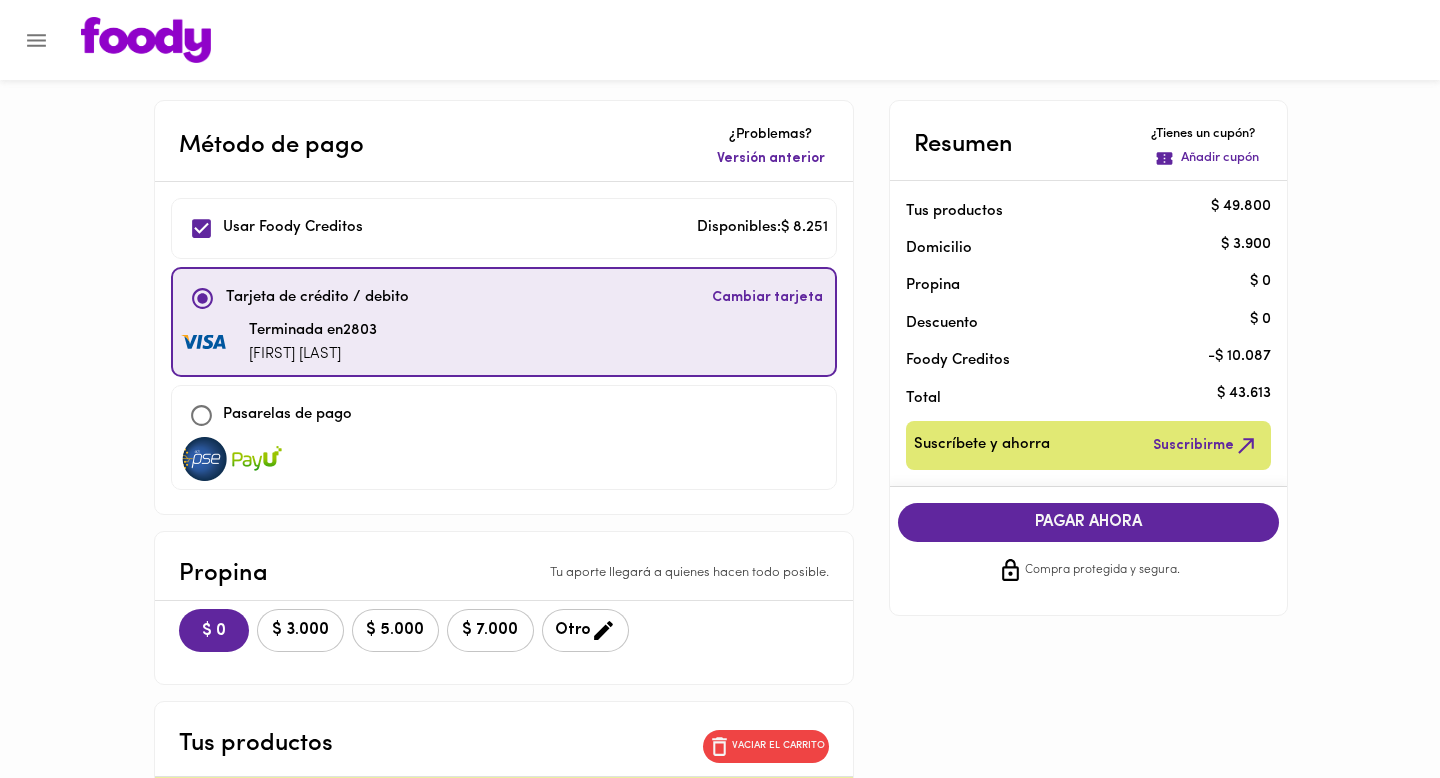 click on "PAGAR AHORA" at bounding box center [1089, 522] 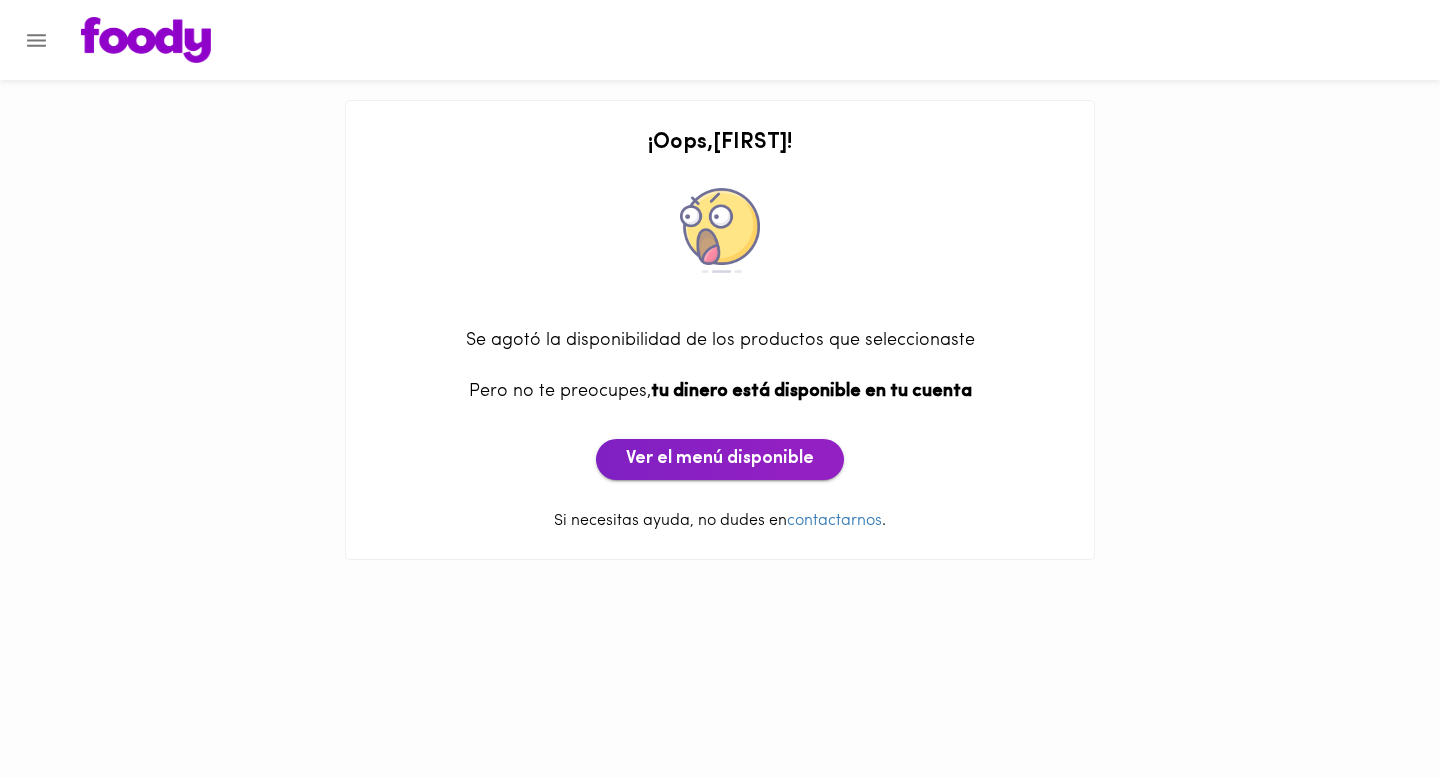 click on "Ver el menú disponible" at bounding box center [720, 460] 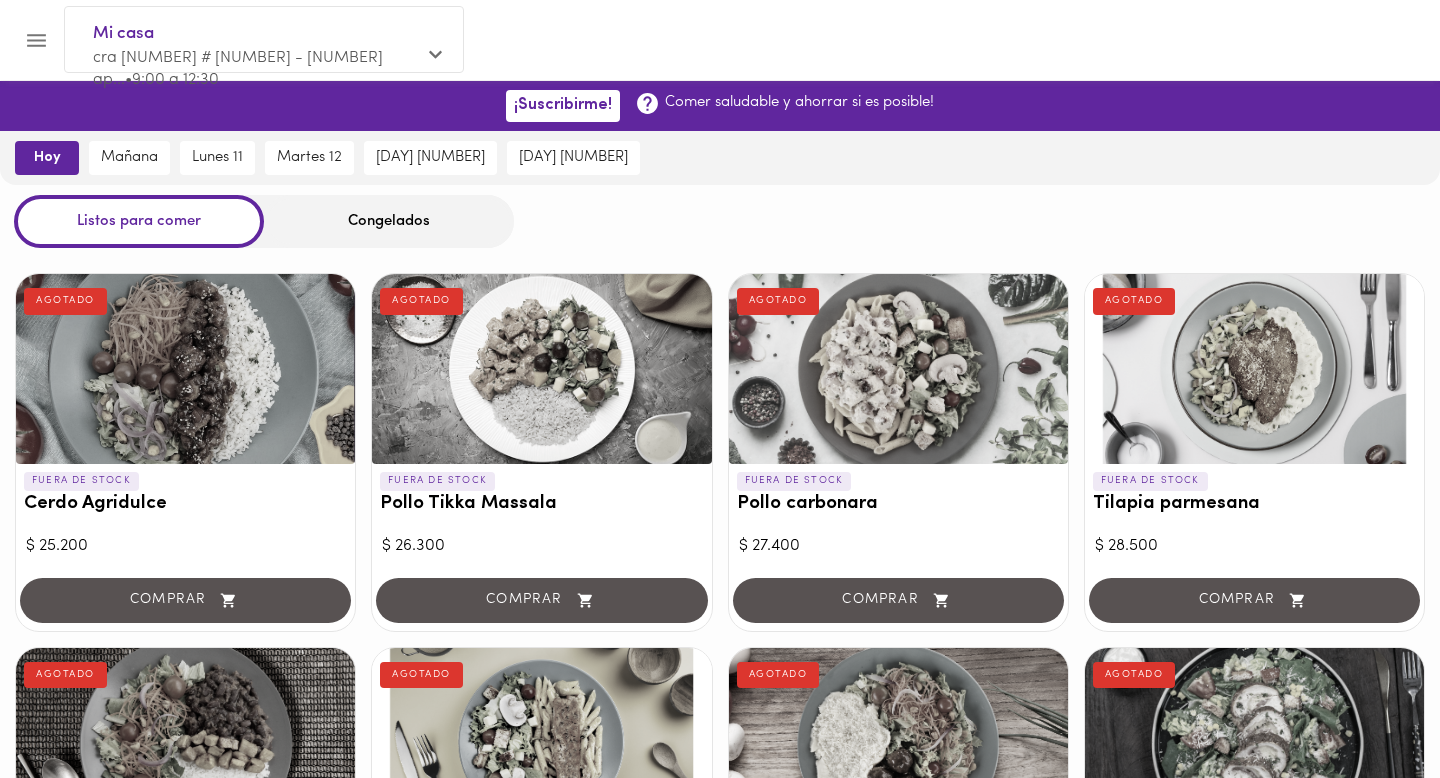 click on "Congelados" at bounding box center (389, 221) 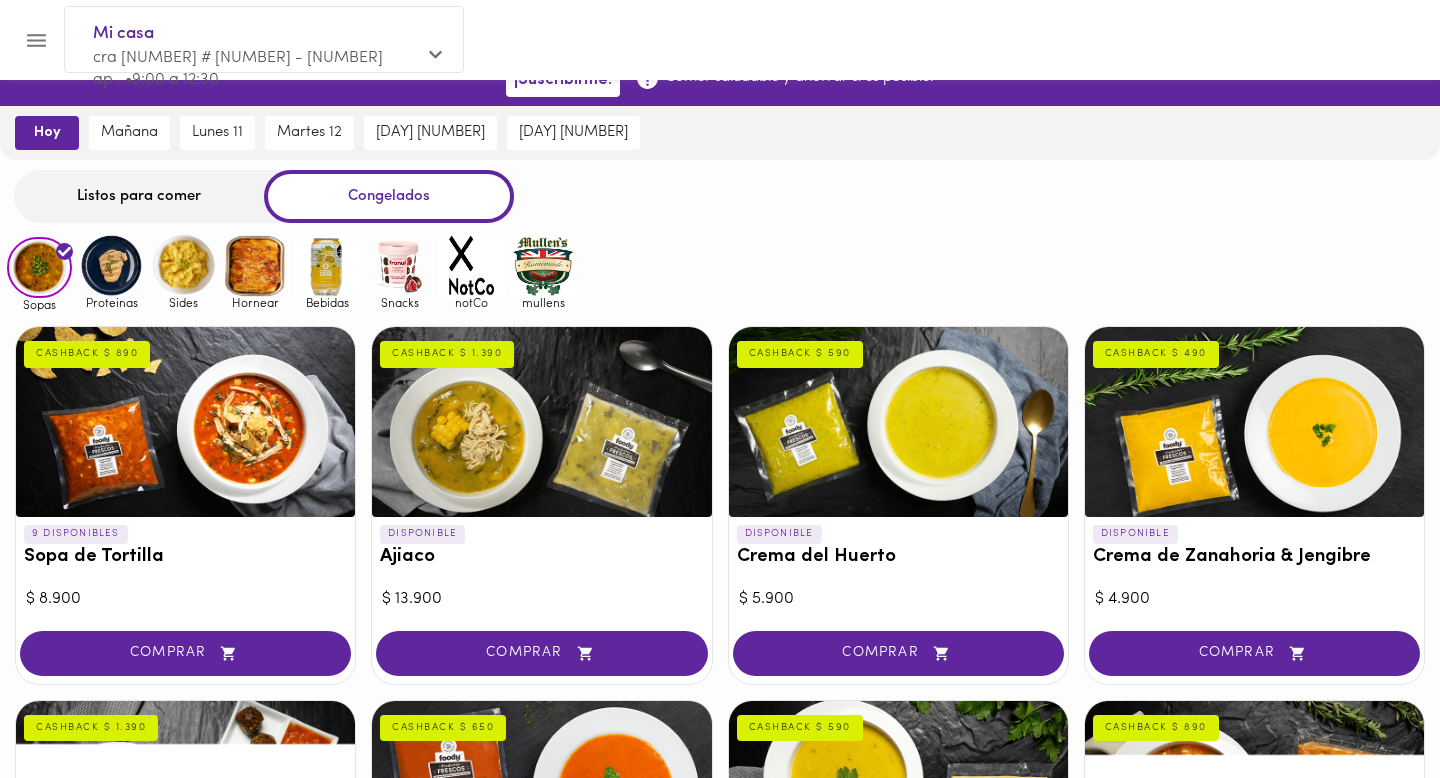 scroll, scrollTop: 303, scrollLeft: 0, axis: vertical 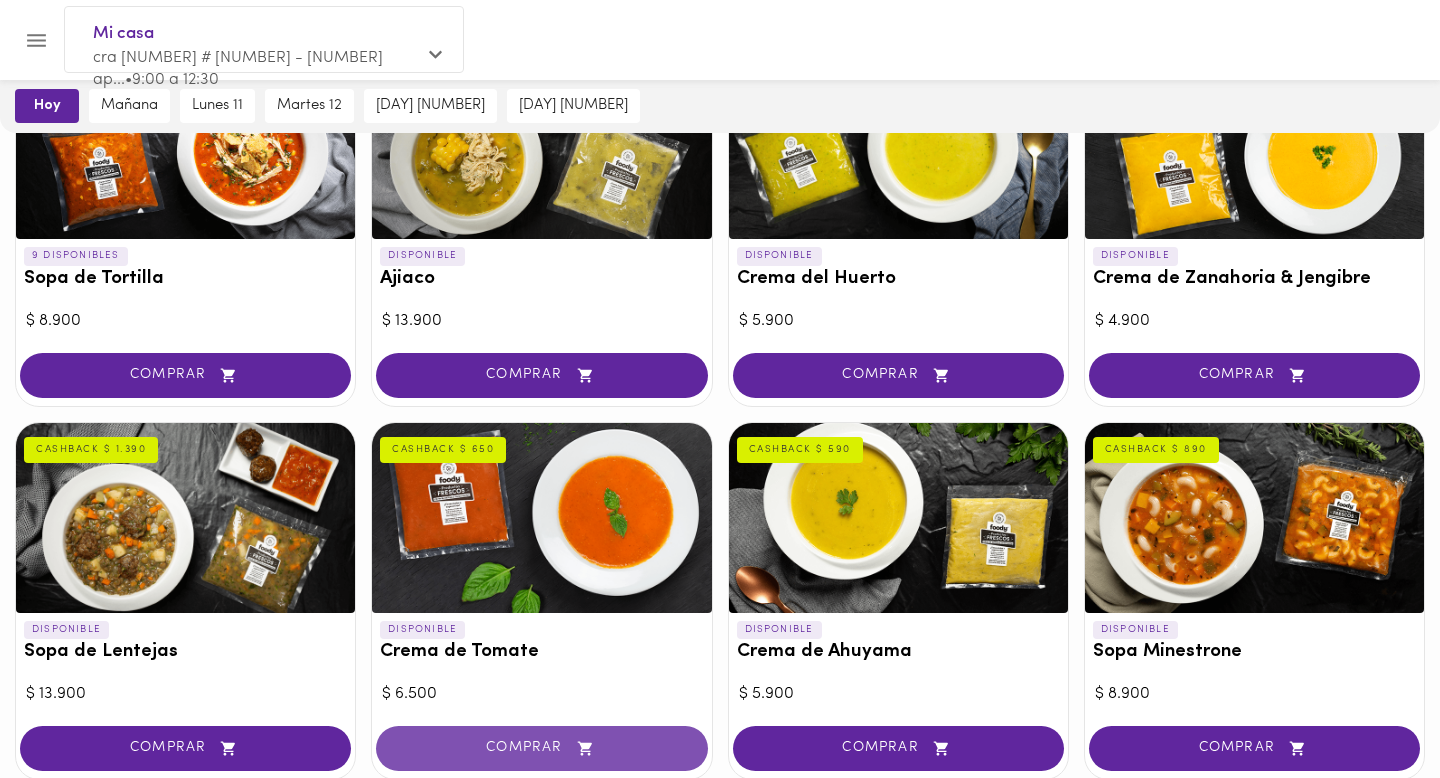 click on "COMPRAR" at bounding box center (541, 748) 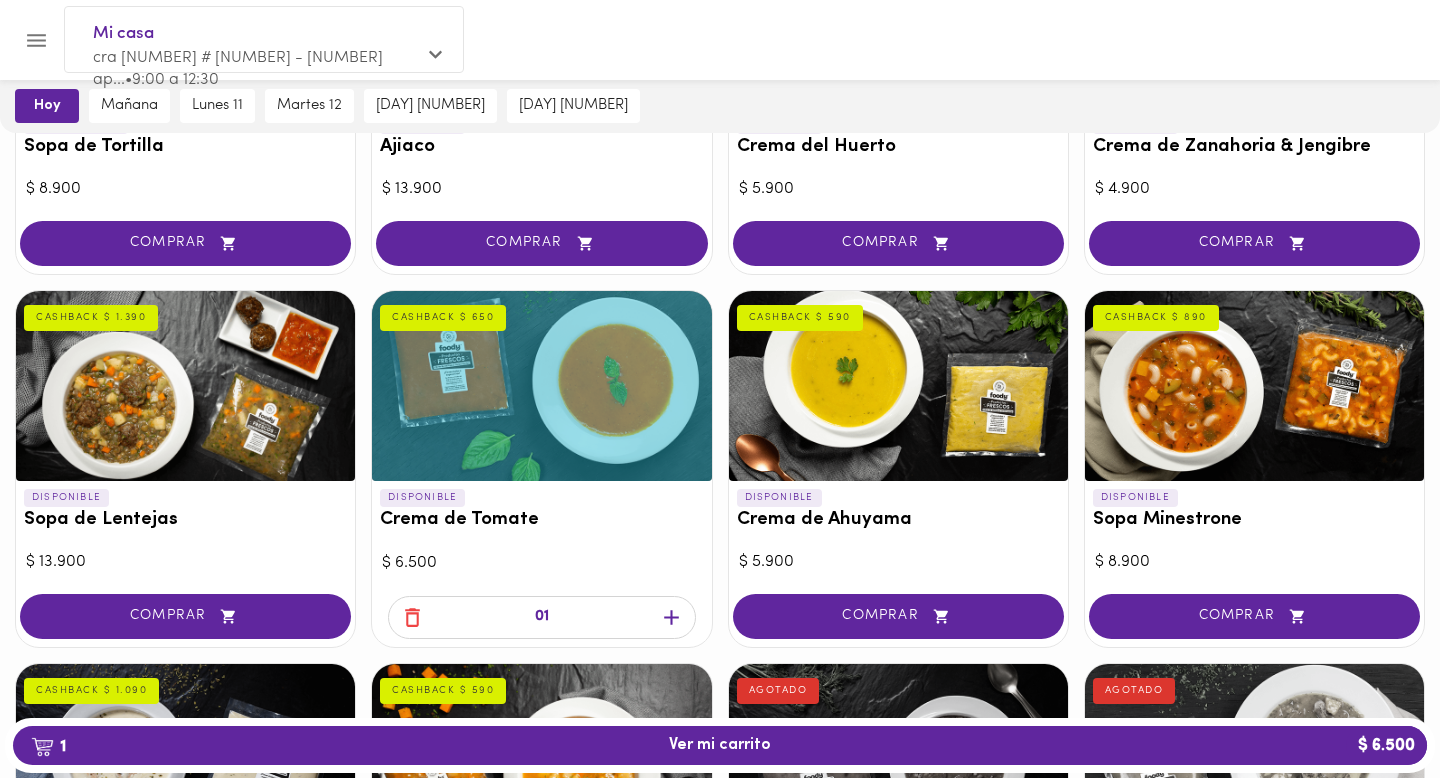 scroll, scrollTop: 440, scrollLeft: 0, axis: vertical 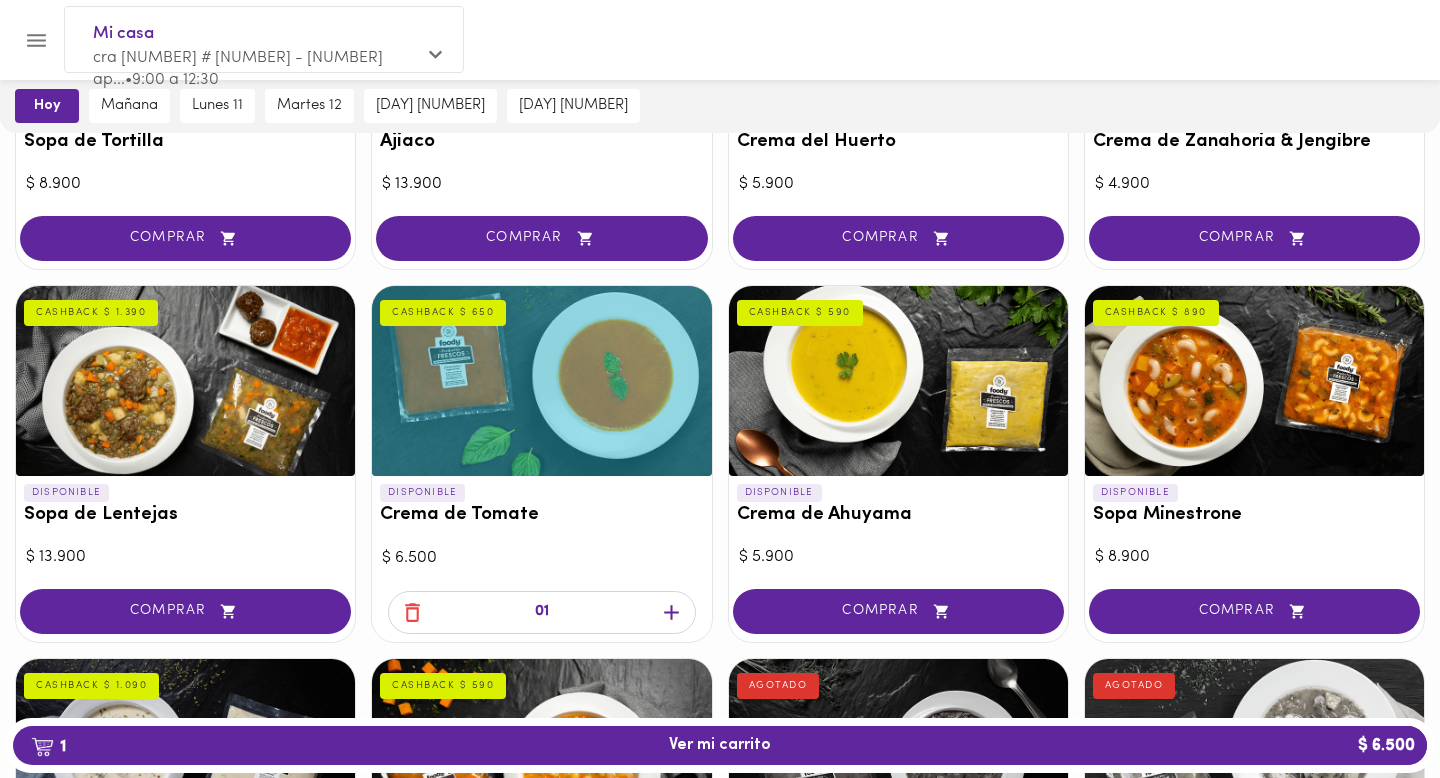click 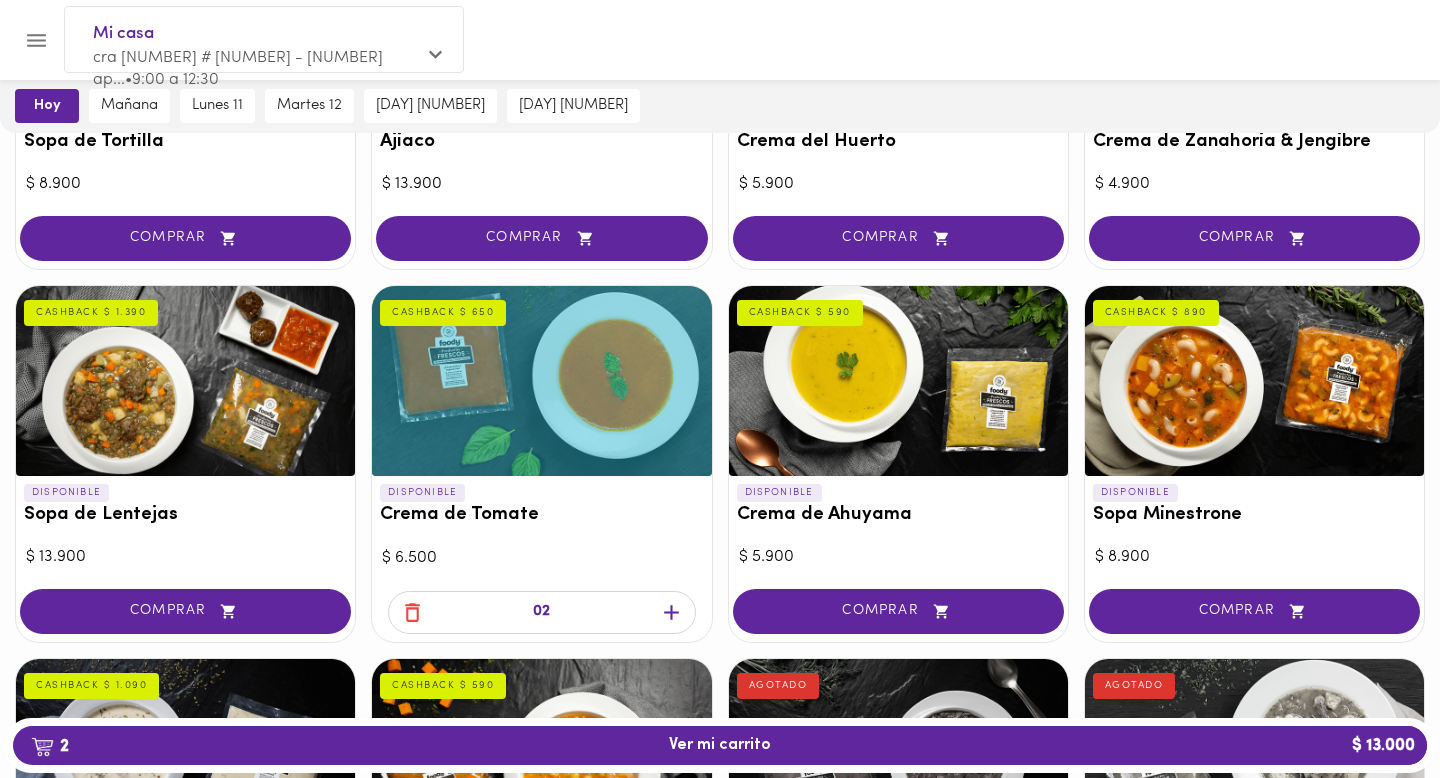 click 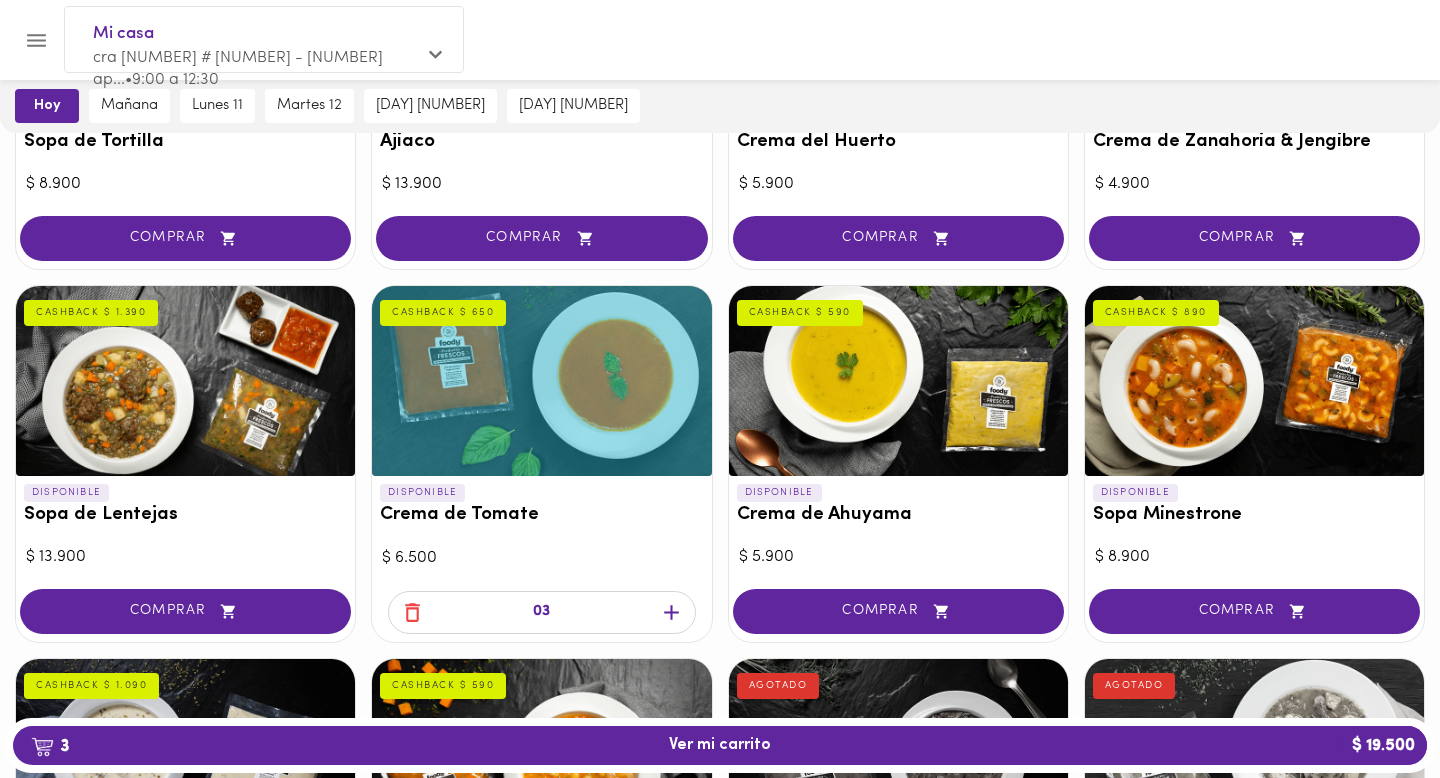 click 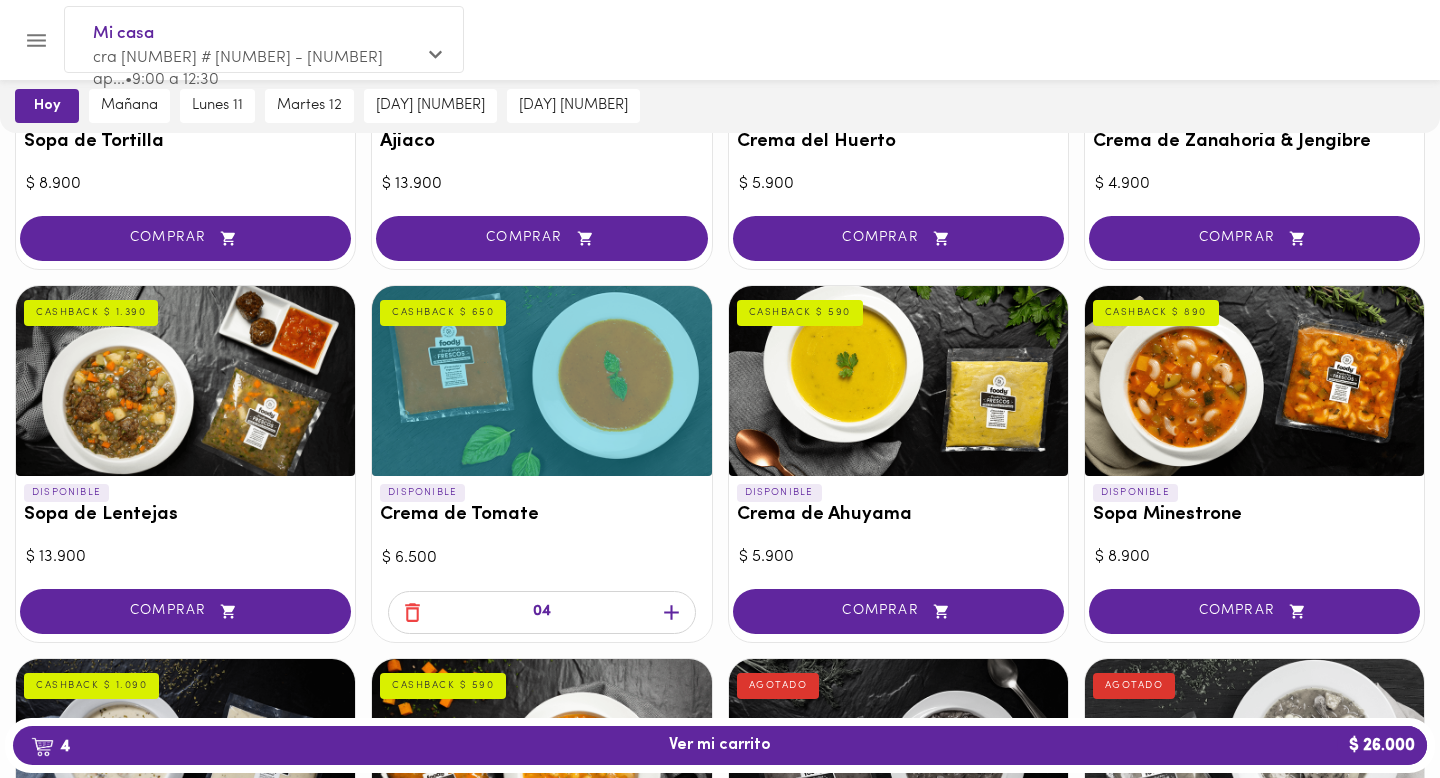 click 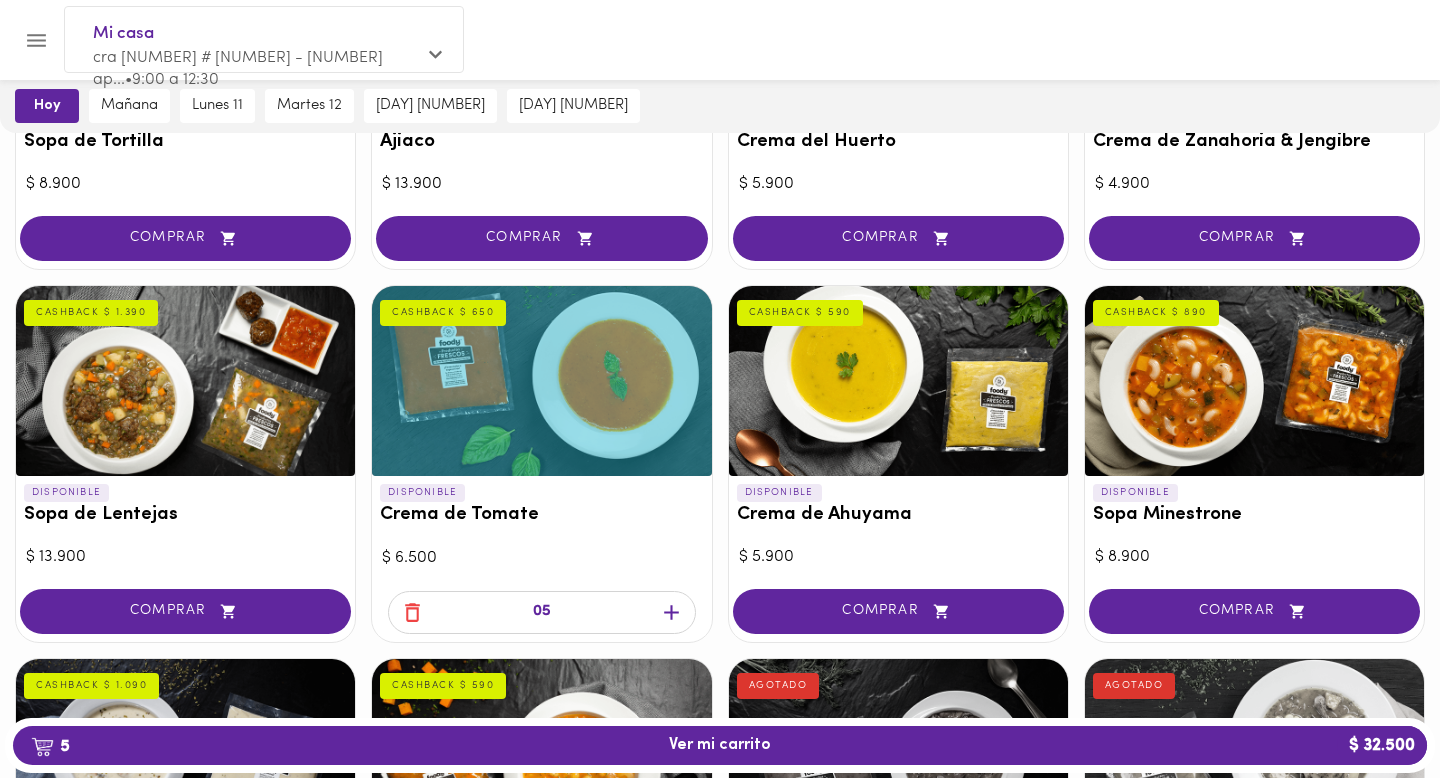 click 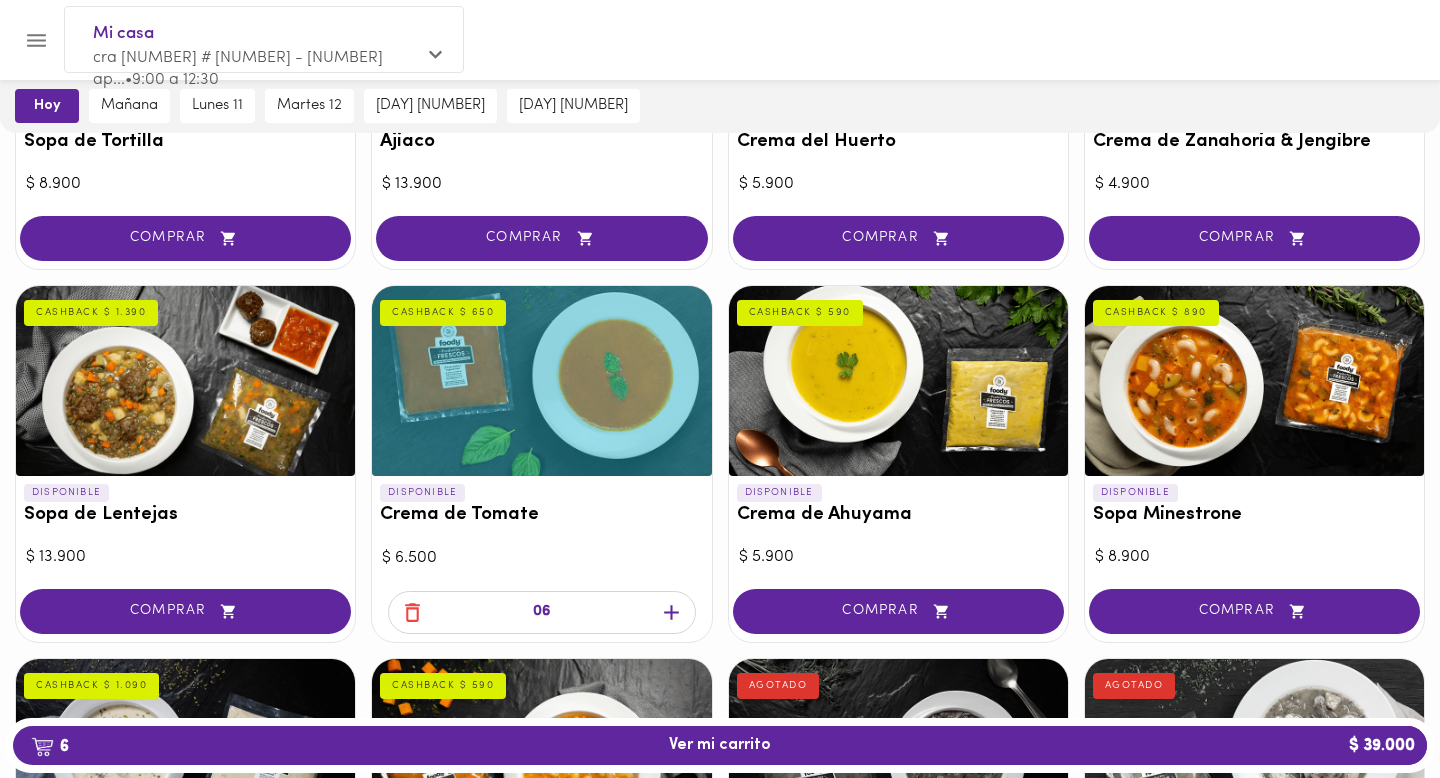 click 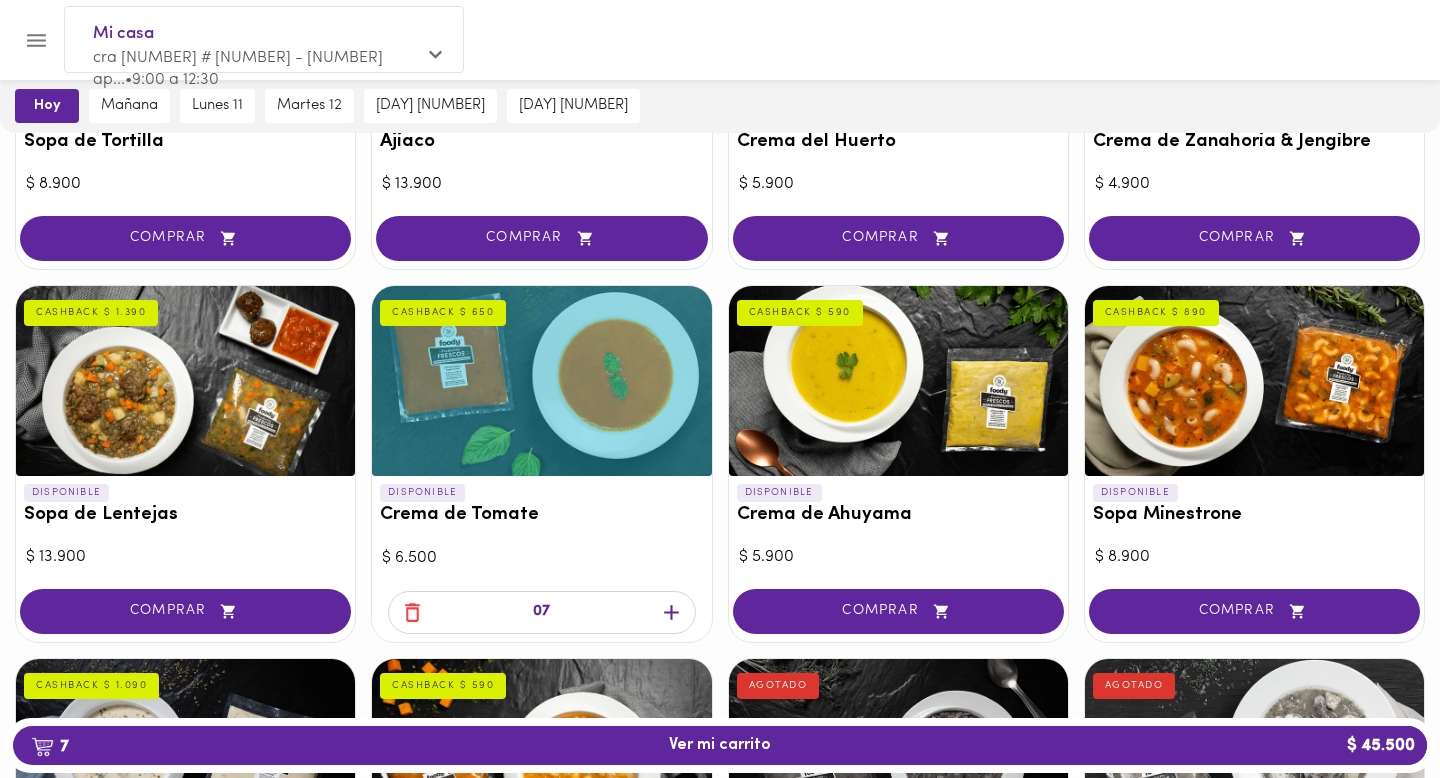 click 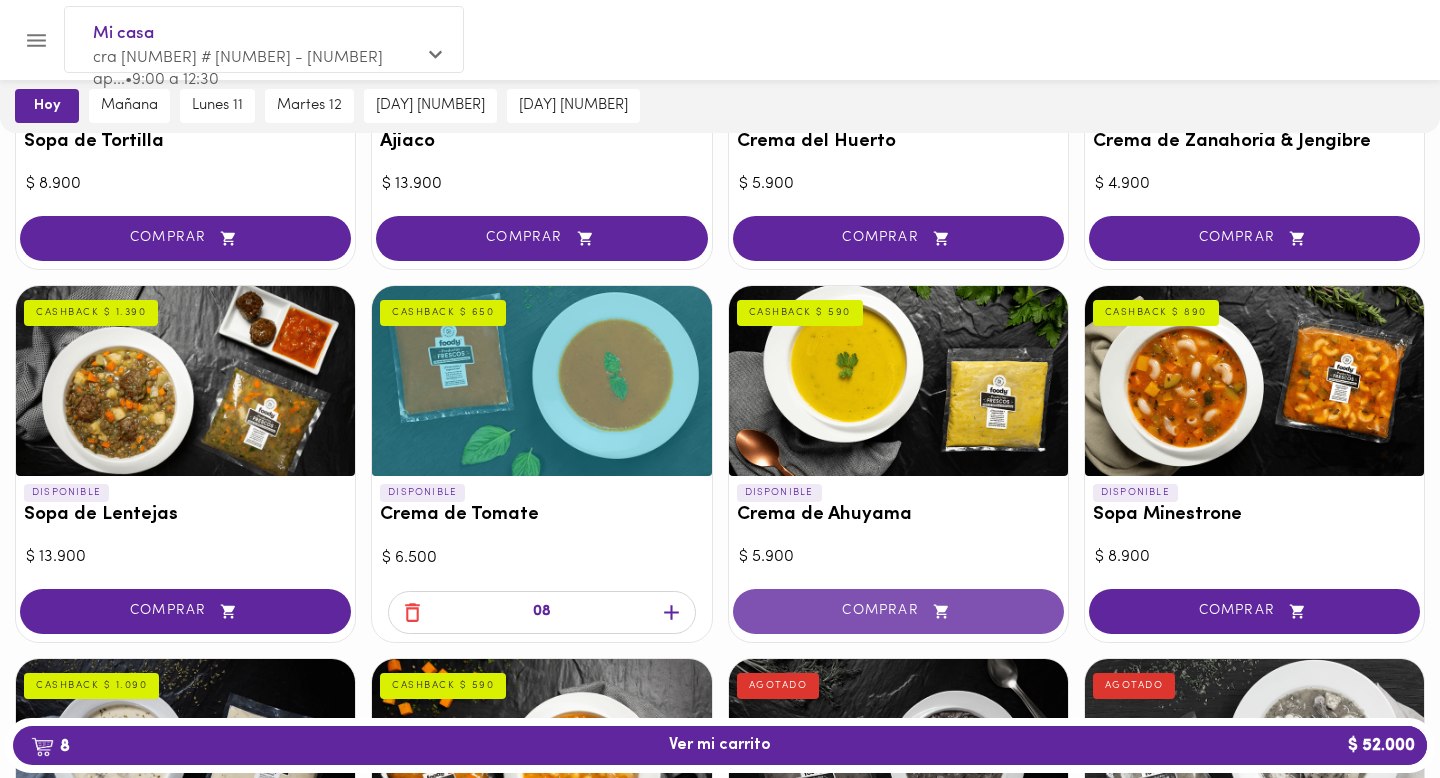 click on "COMPRAR" at bounding box center [898, 611] 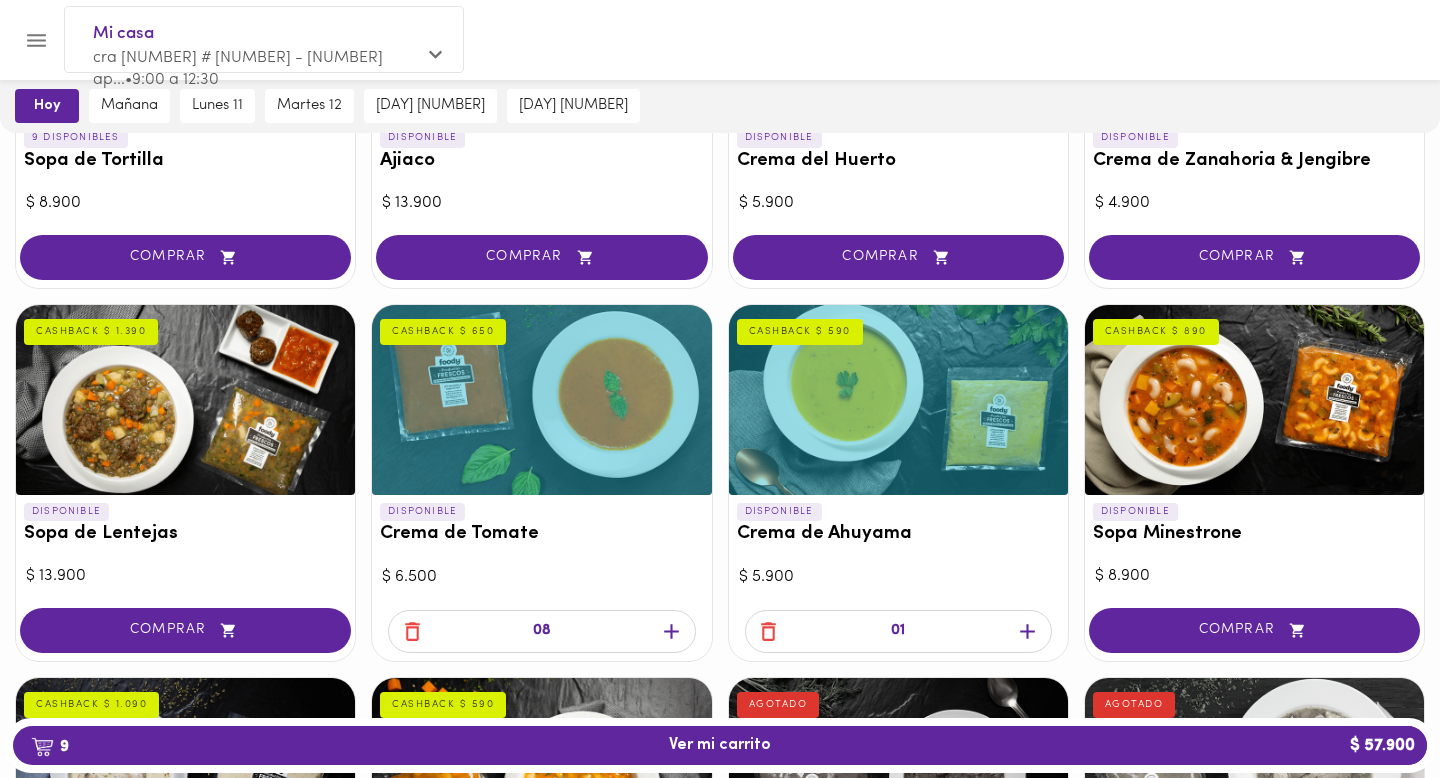 scroll, scrollTop: 0, scrollLeft: 0, axis: both 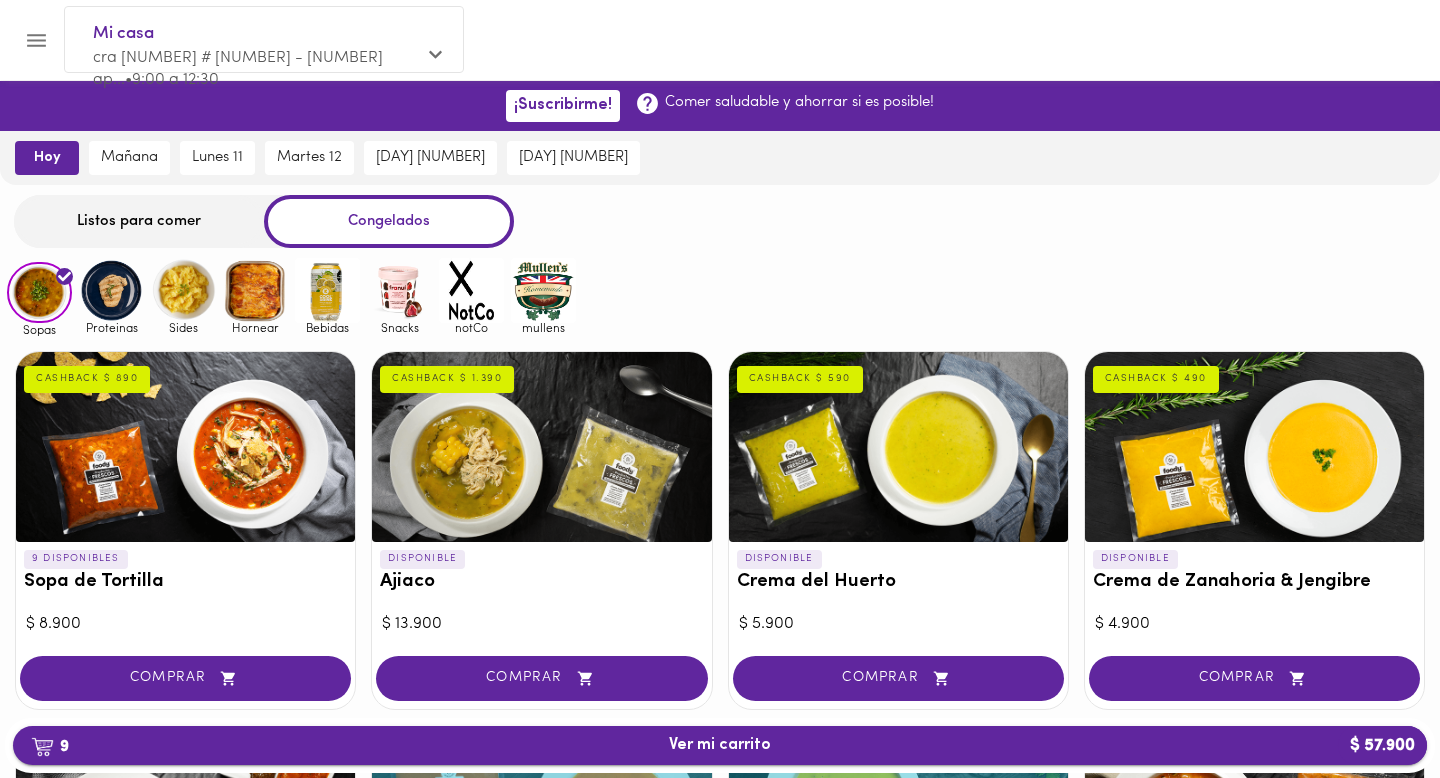 click on "9 Ver mi carrito $ 57.900" at bounding box center (720, 745) 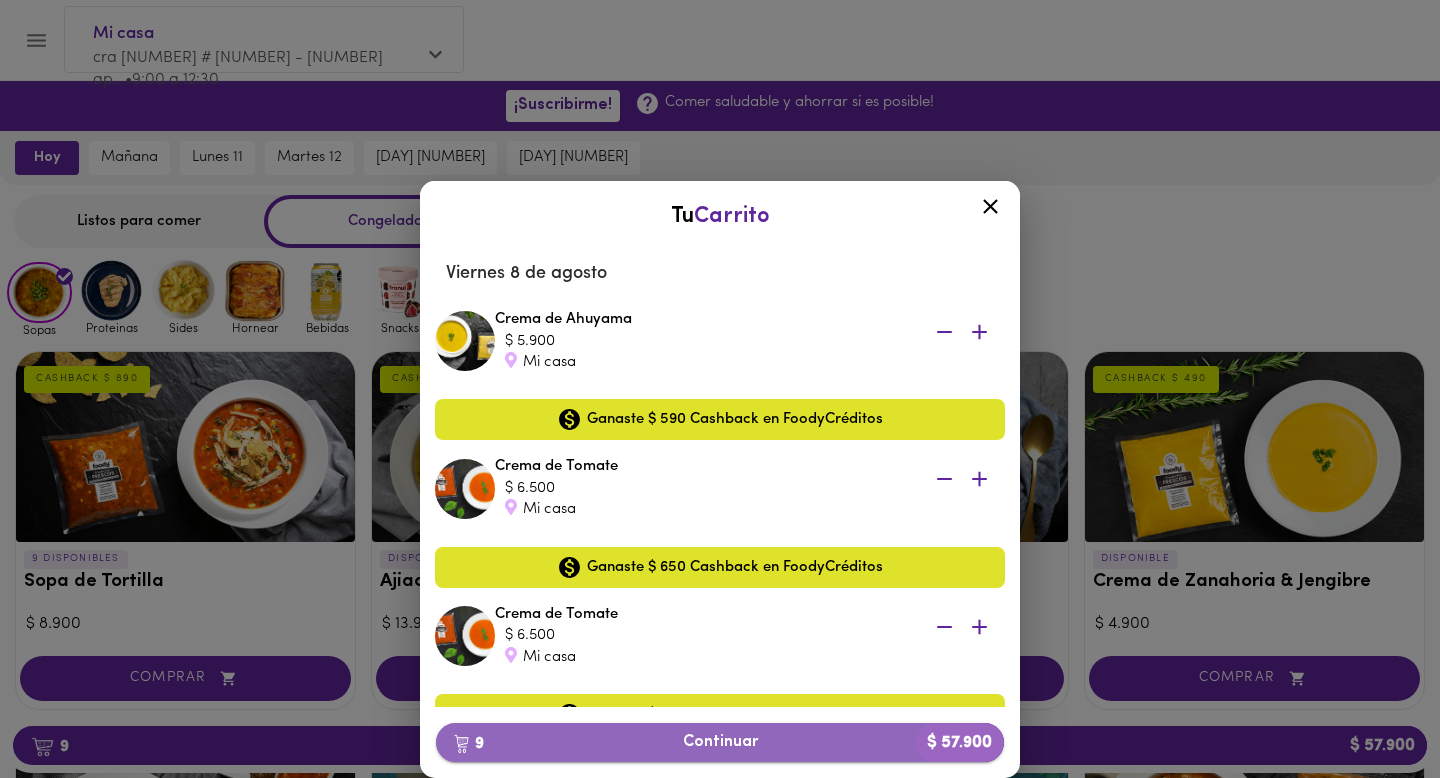 click on "9 Continuar $ 57.900" at bounding box center (720, 742) 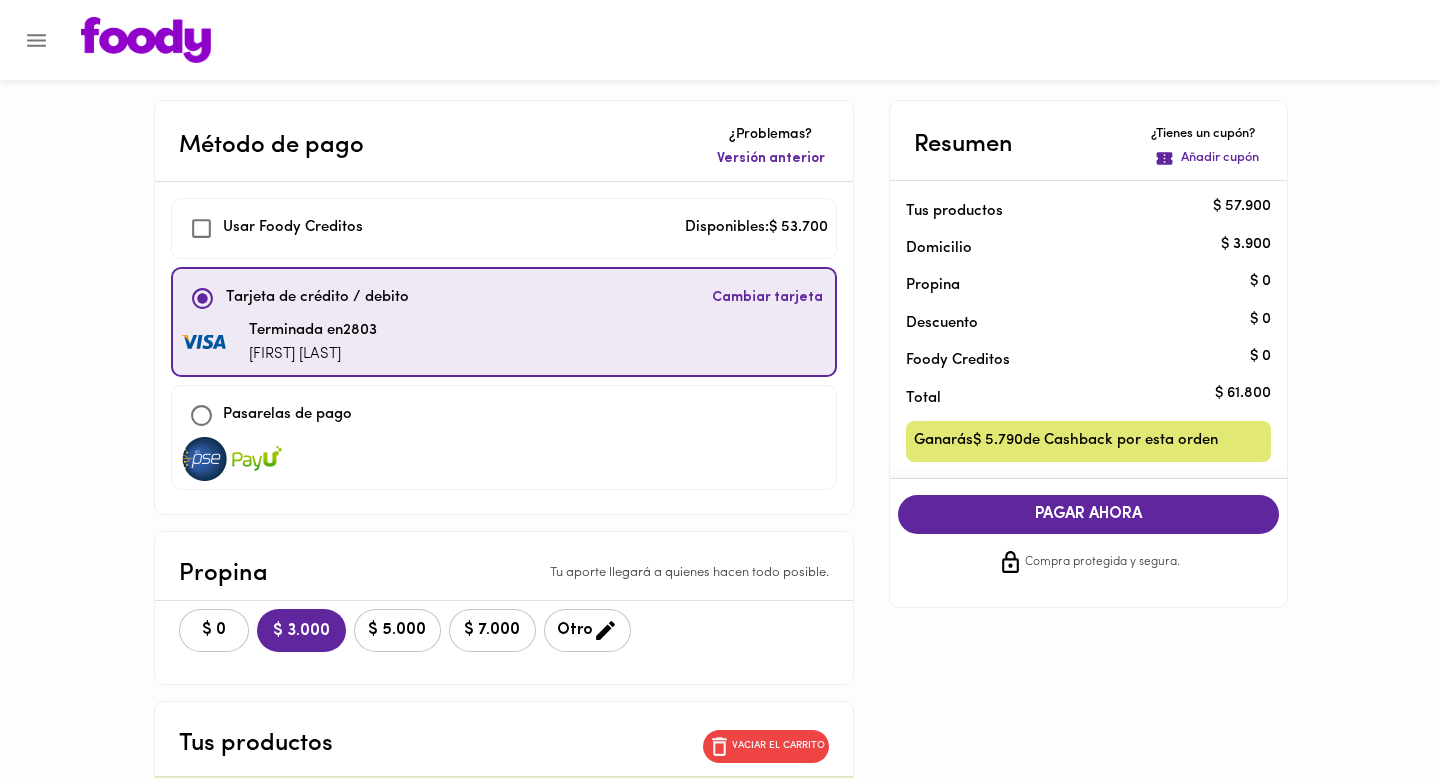 checkbox on "true" 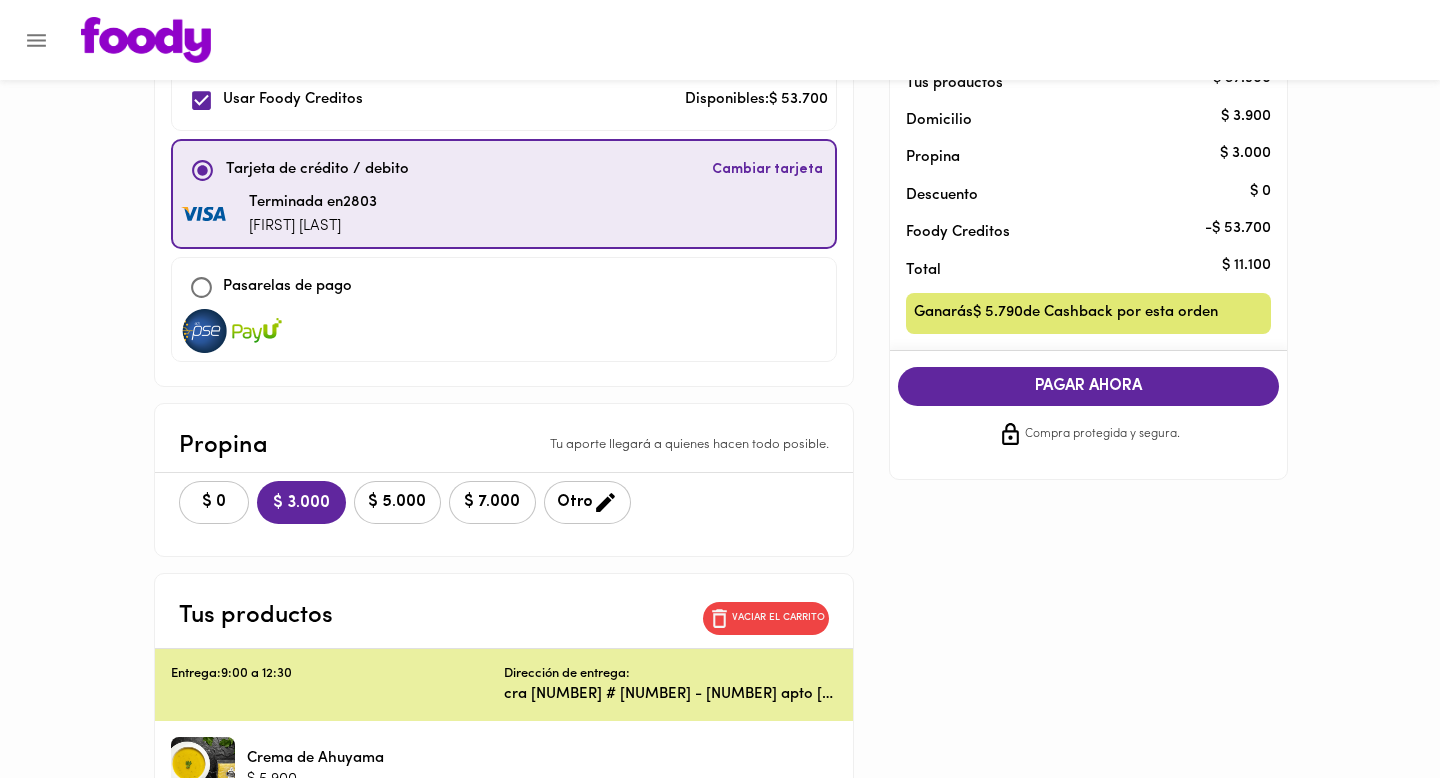scroll, scrollTop: 0, scrollLeft: 0, axis: both 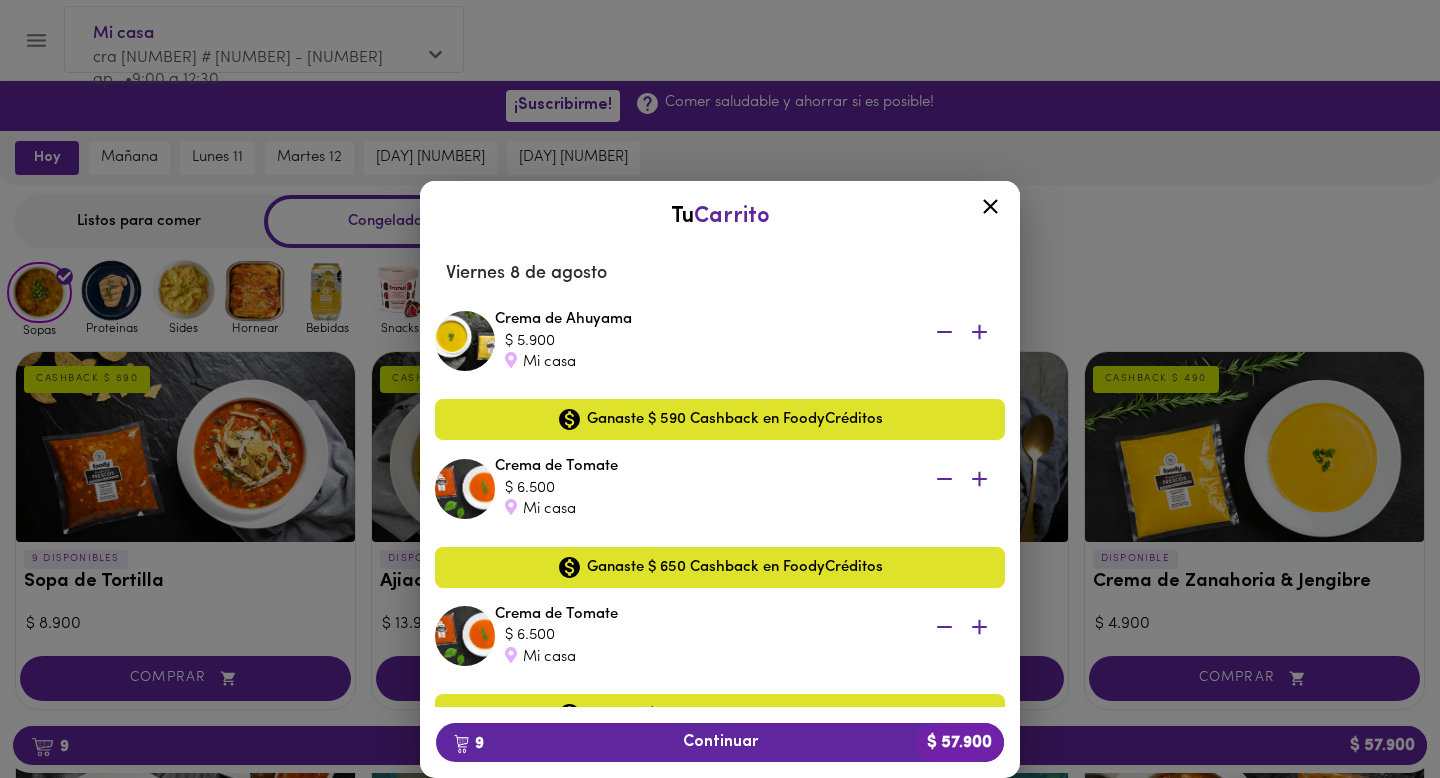 click 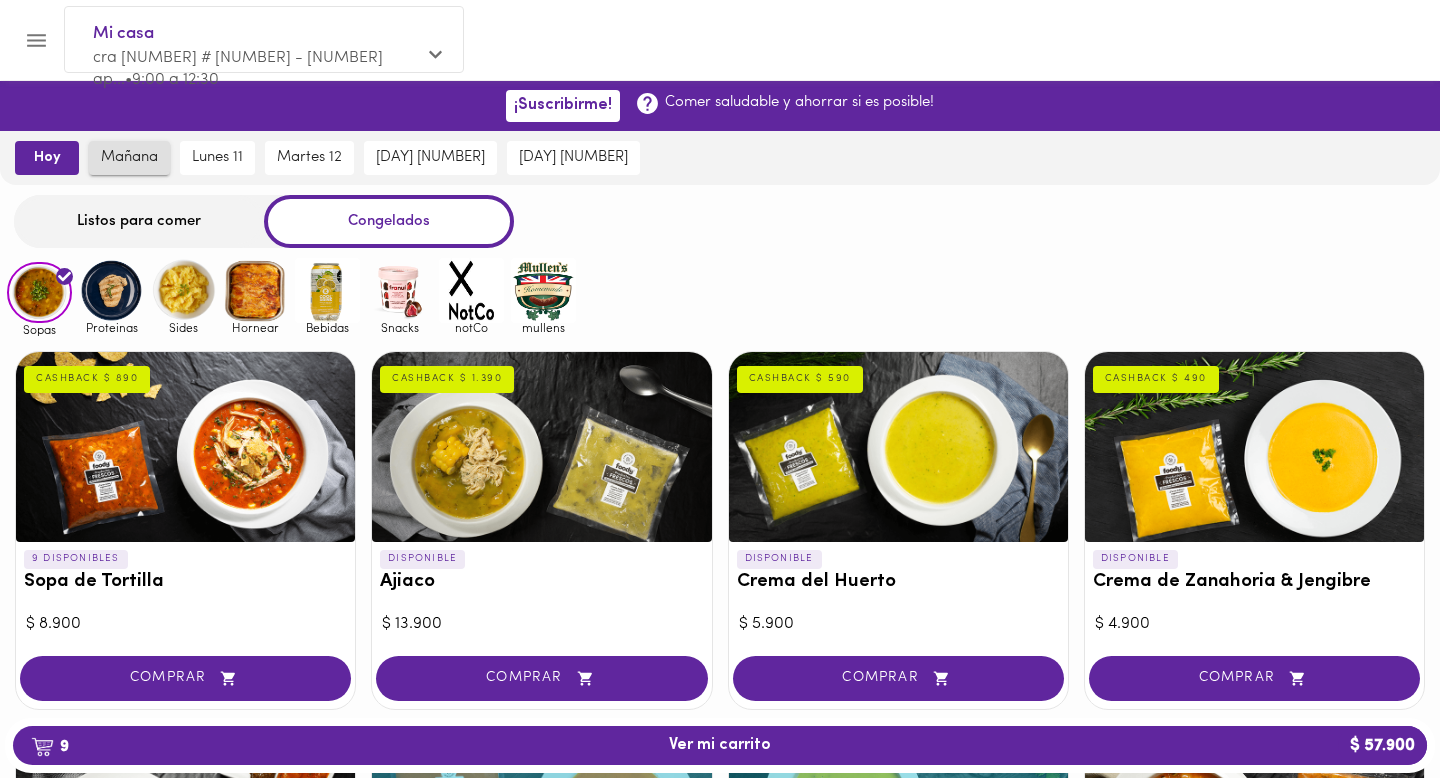 click on "mañana" at bounding box center (129, 158) 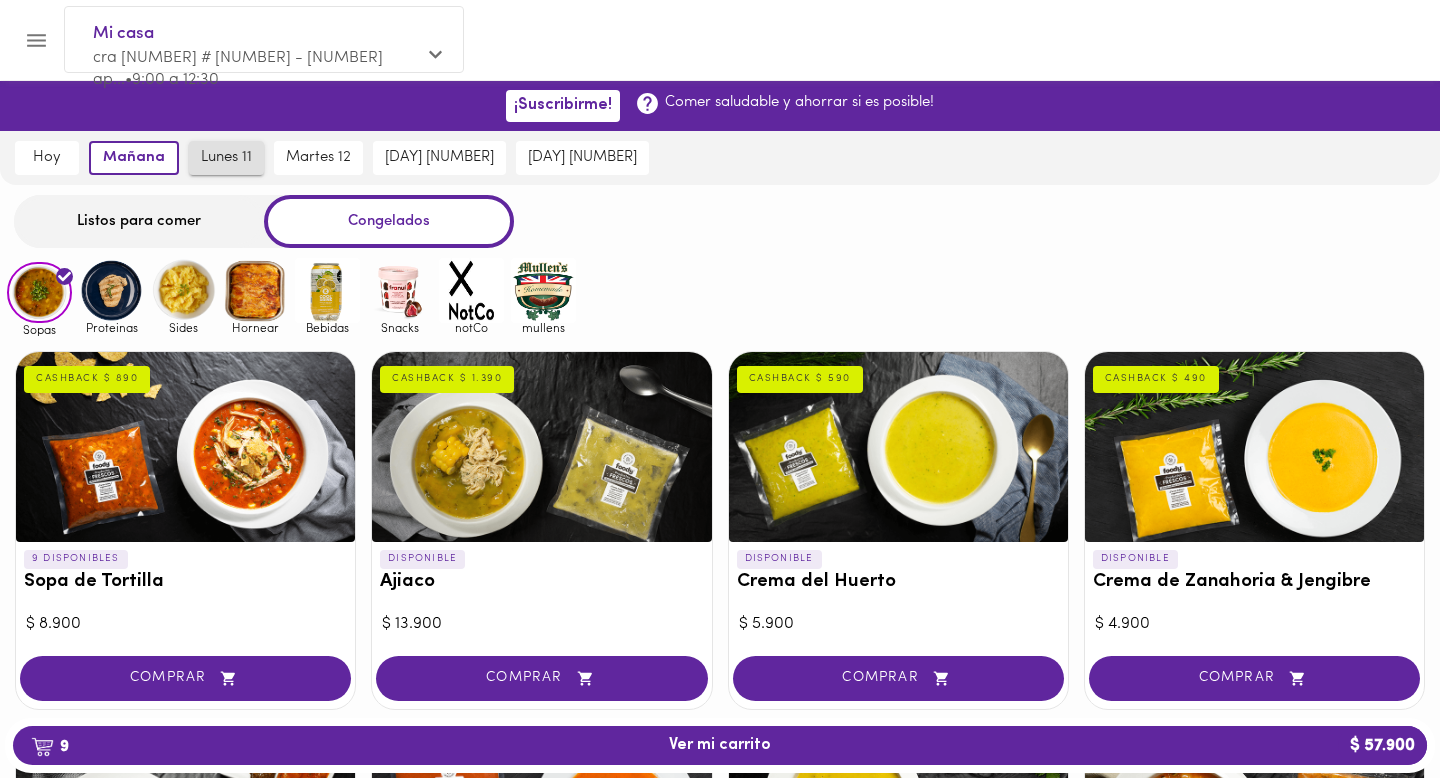 click on "lunes 11" at bounding box center (226, 158) 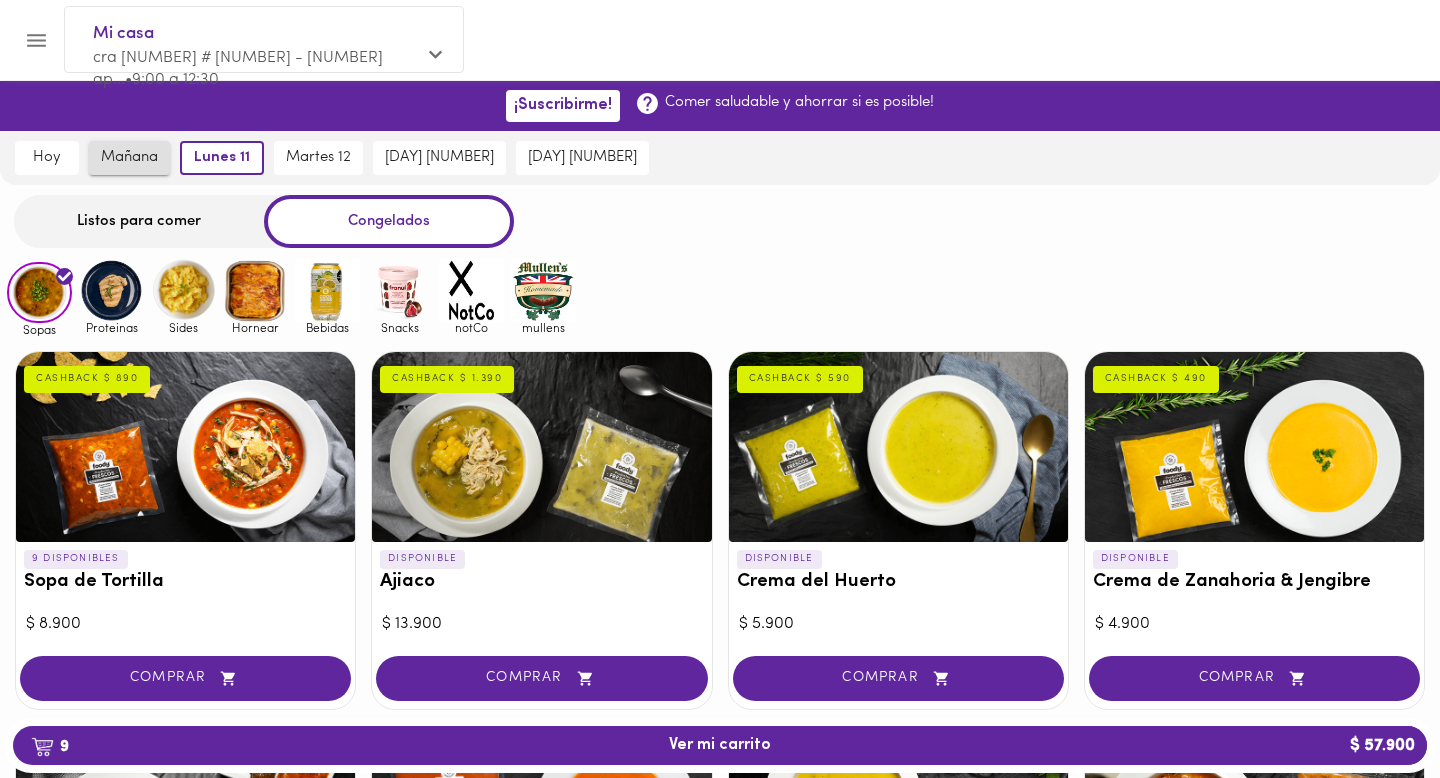 click on "mañana" at bounding box center (129, 158) 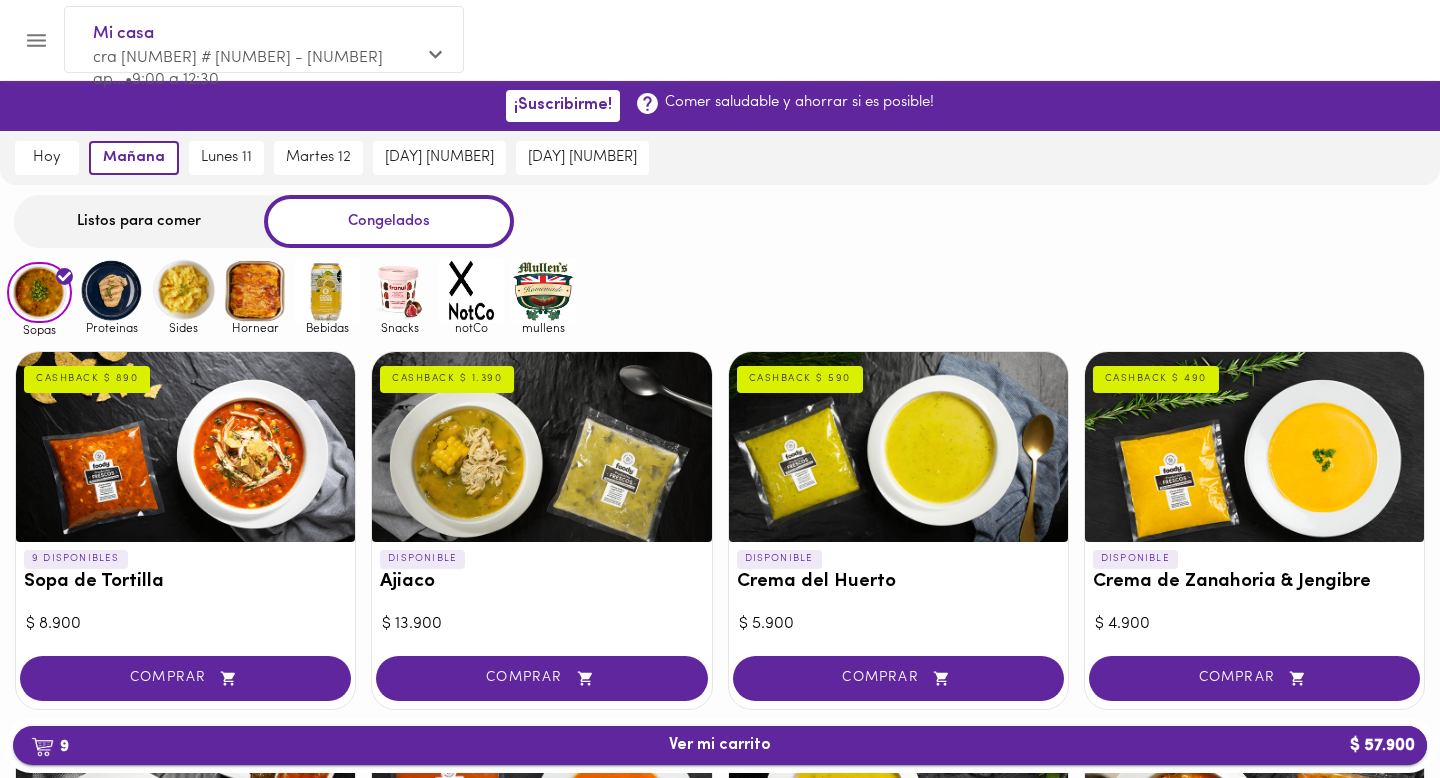 click on "9 Ver mi carrito $ 57.900" at bounding box center (720, 745) 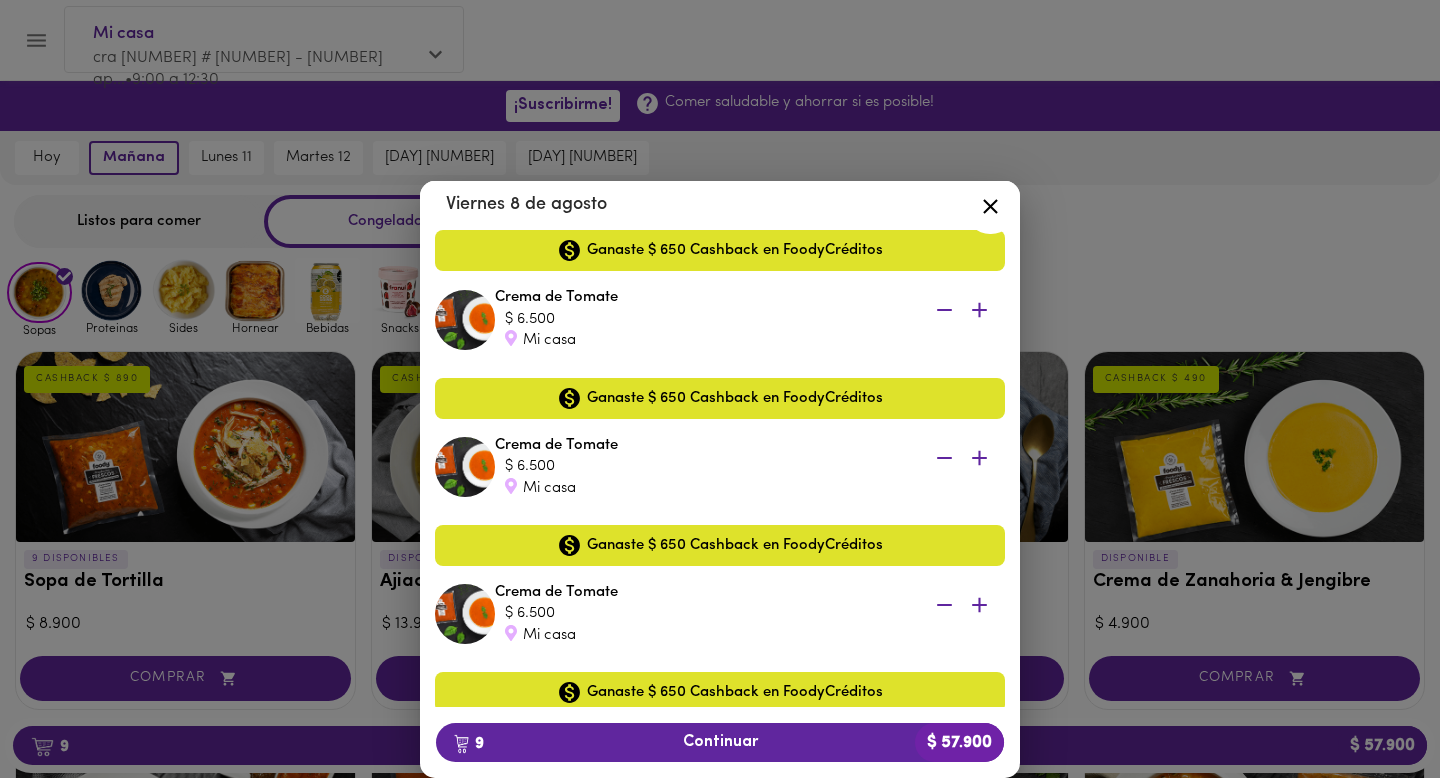 scroll, scrollTop: 1047, scrollLeft: 0, axis: vertical 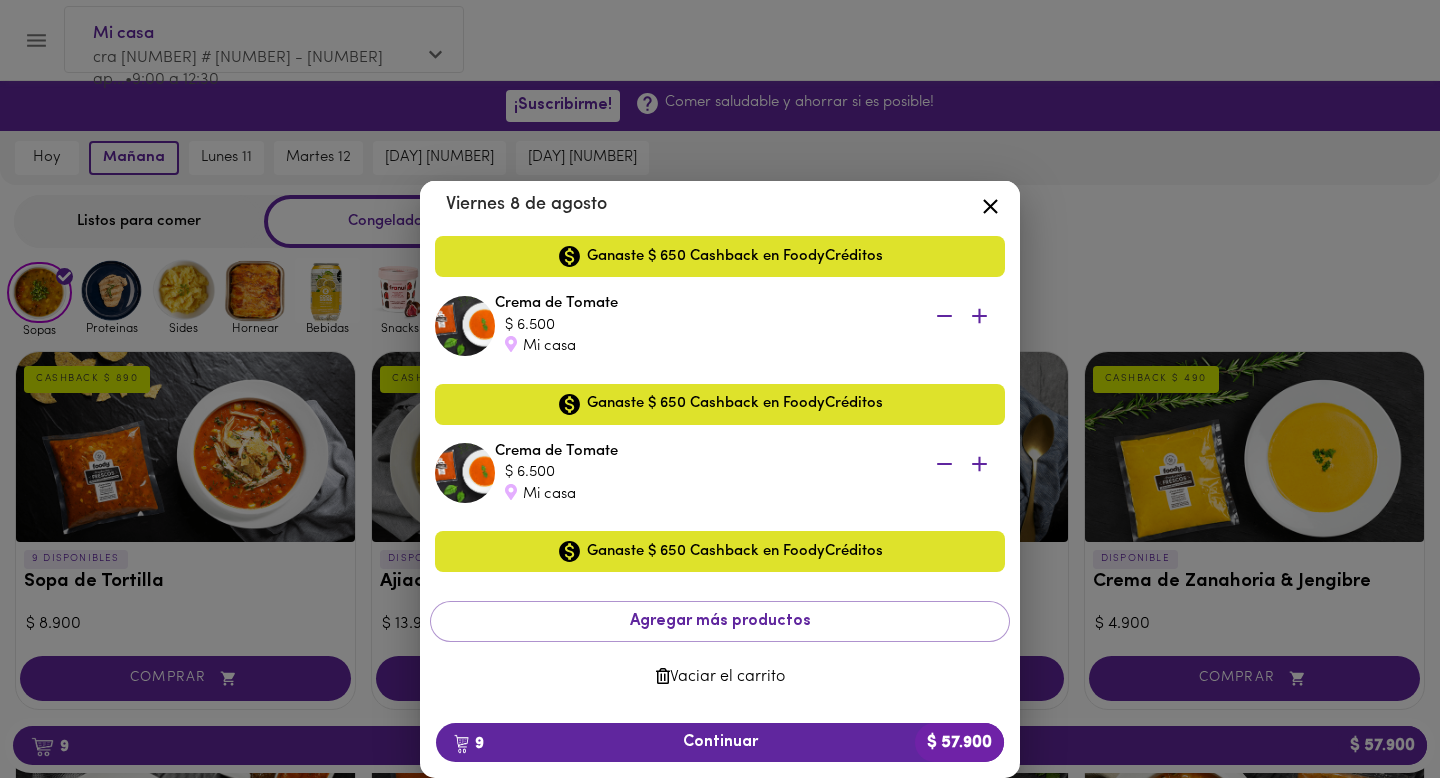 click 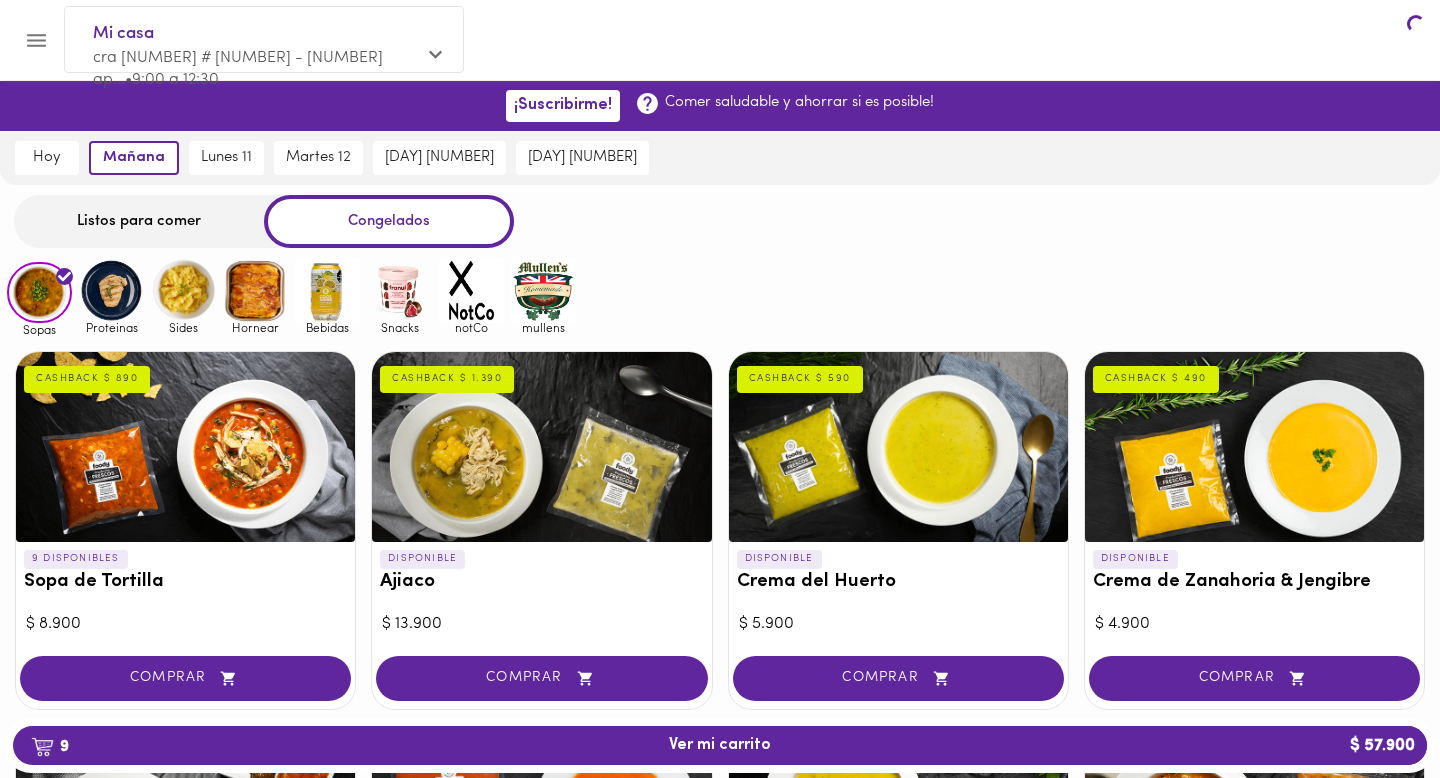 scroll, scrollTop: 0, scrollLeft: 0, axis: both 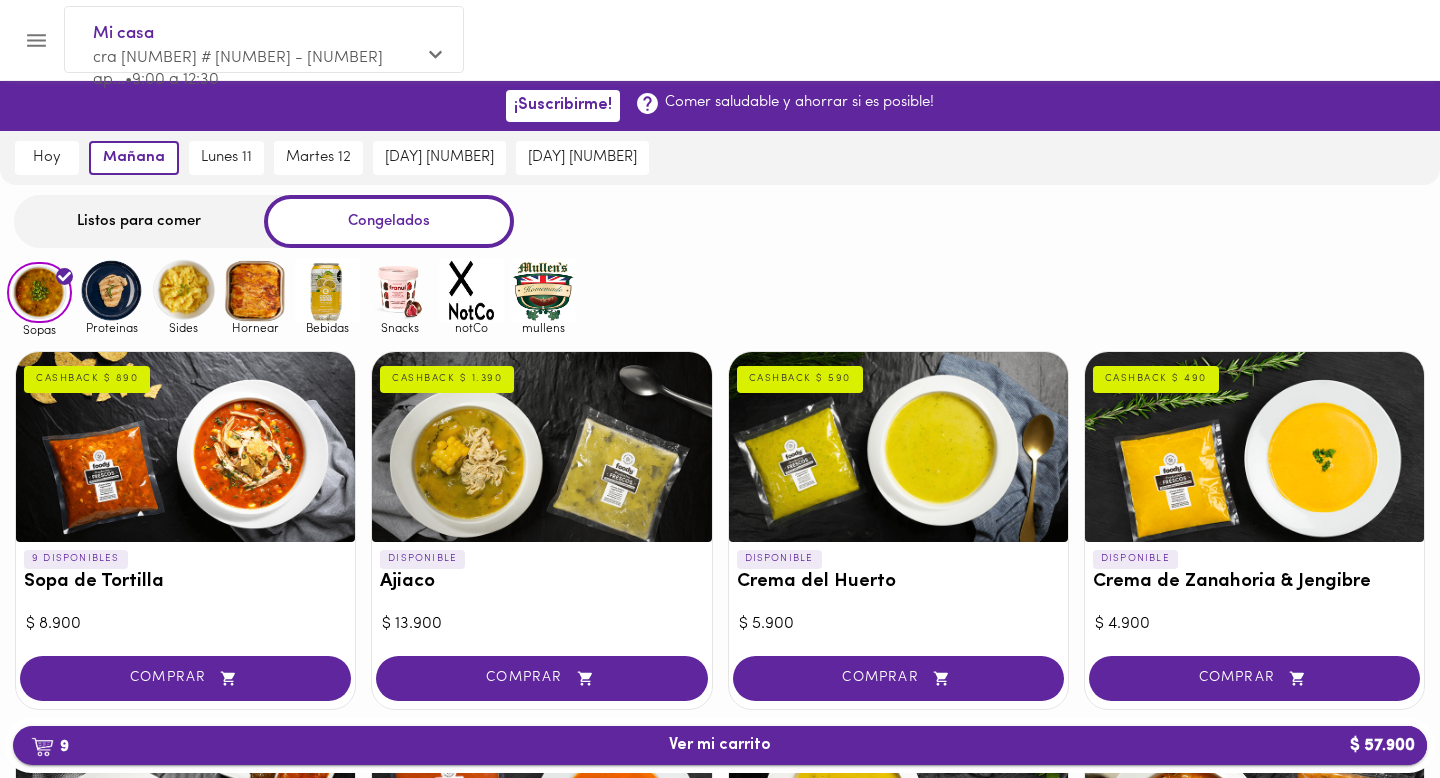 click on "9 Ver mi carrito $ 57.900" at bounding box center [720, 745] 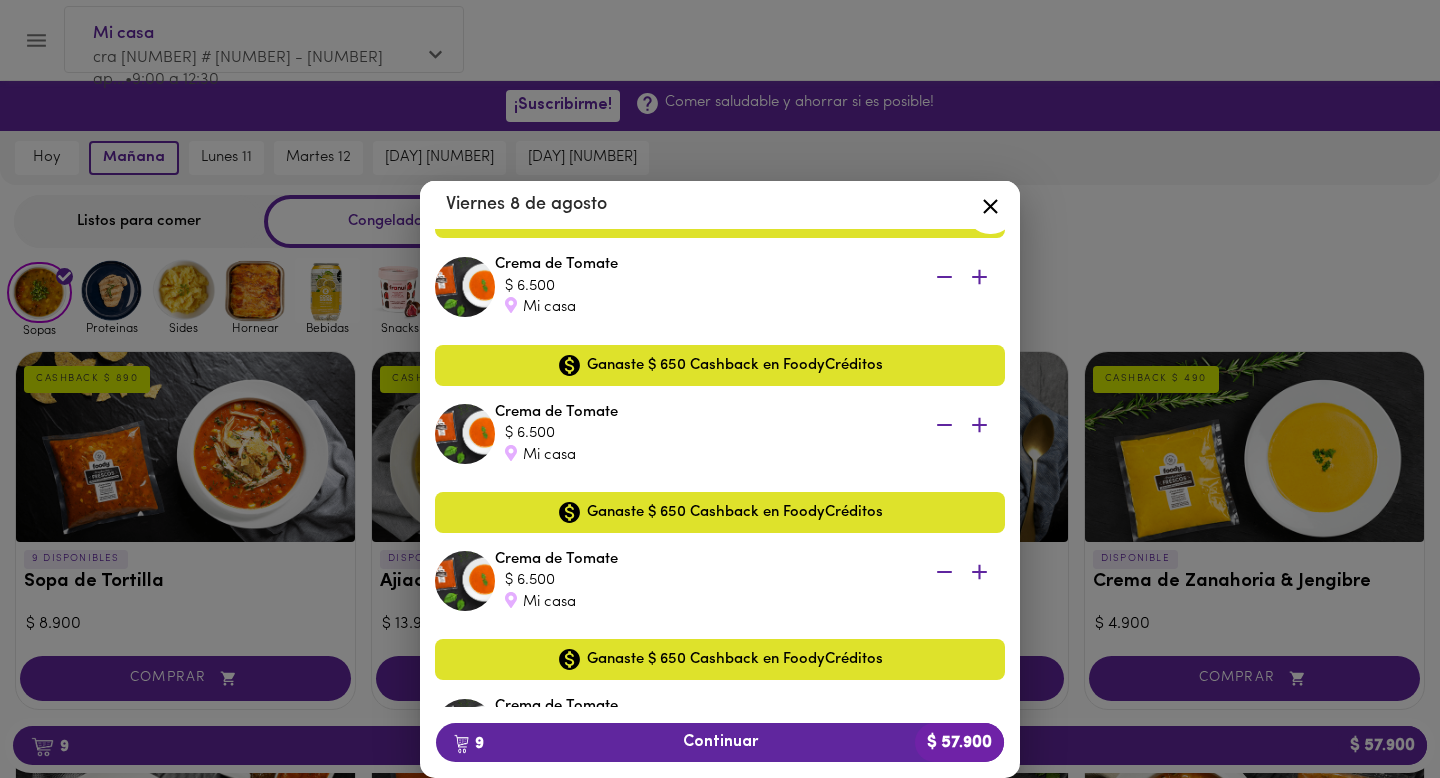 scroll, scrollTop: 1047, scrollLeft: 0, axis: vertical 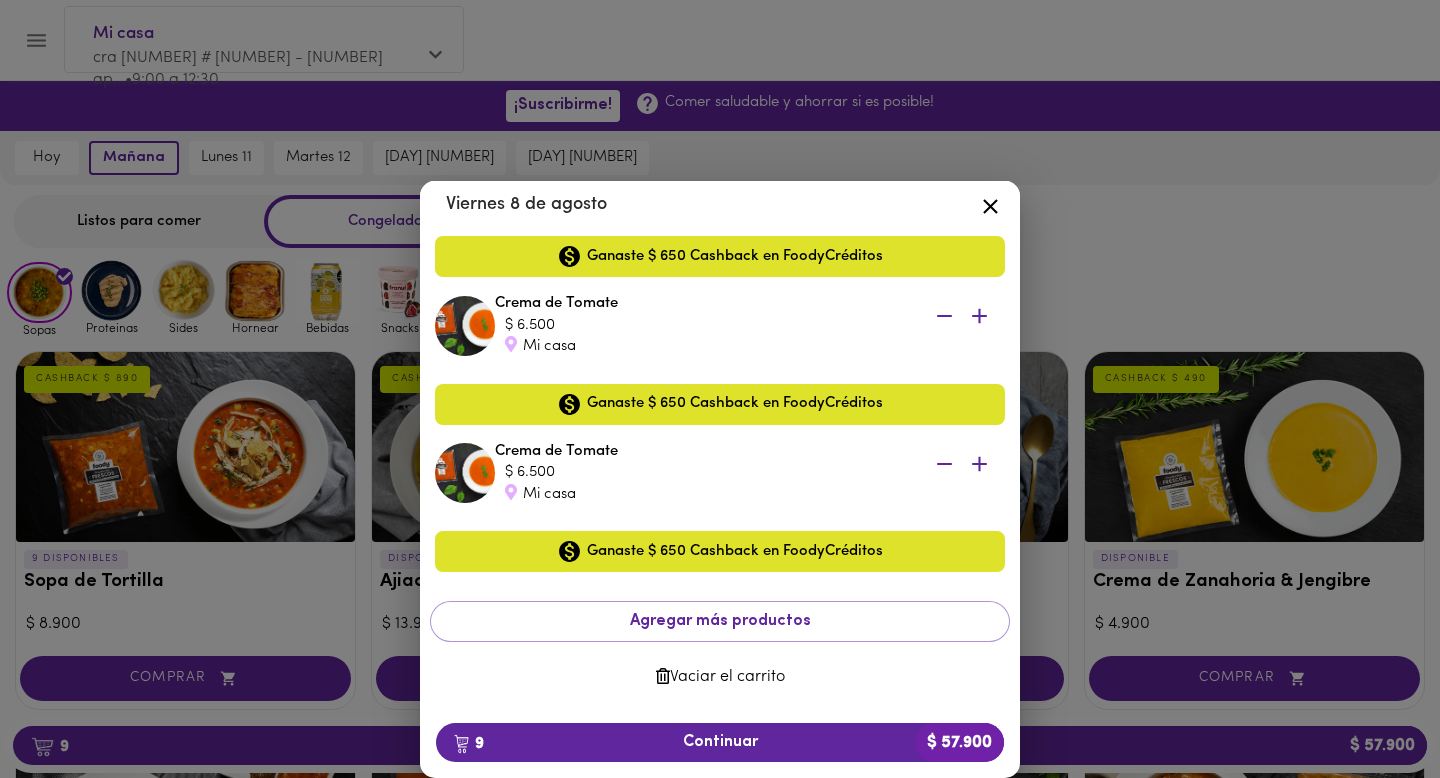 click on "Vaciar el carrito" at bounding box center [720, 677] 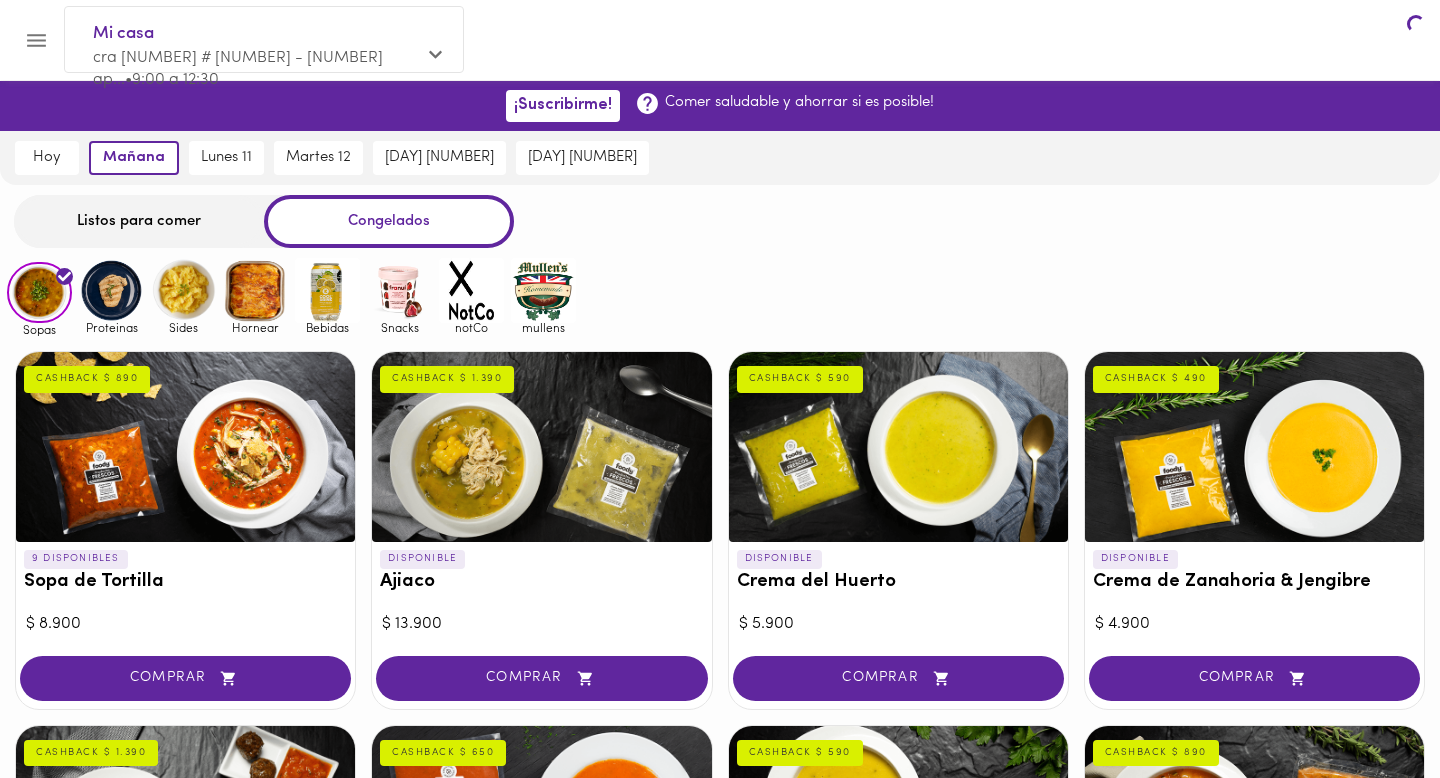 scroll, scrollTop: 0, scrollLeft: 0, axis: both 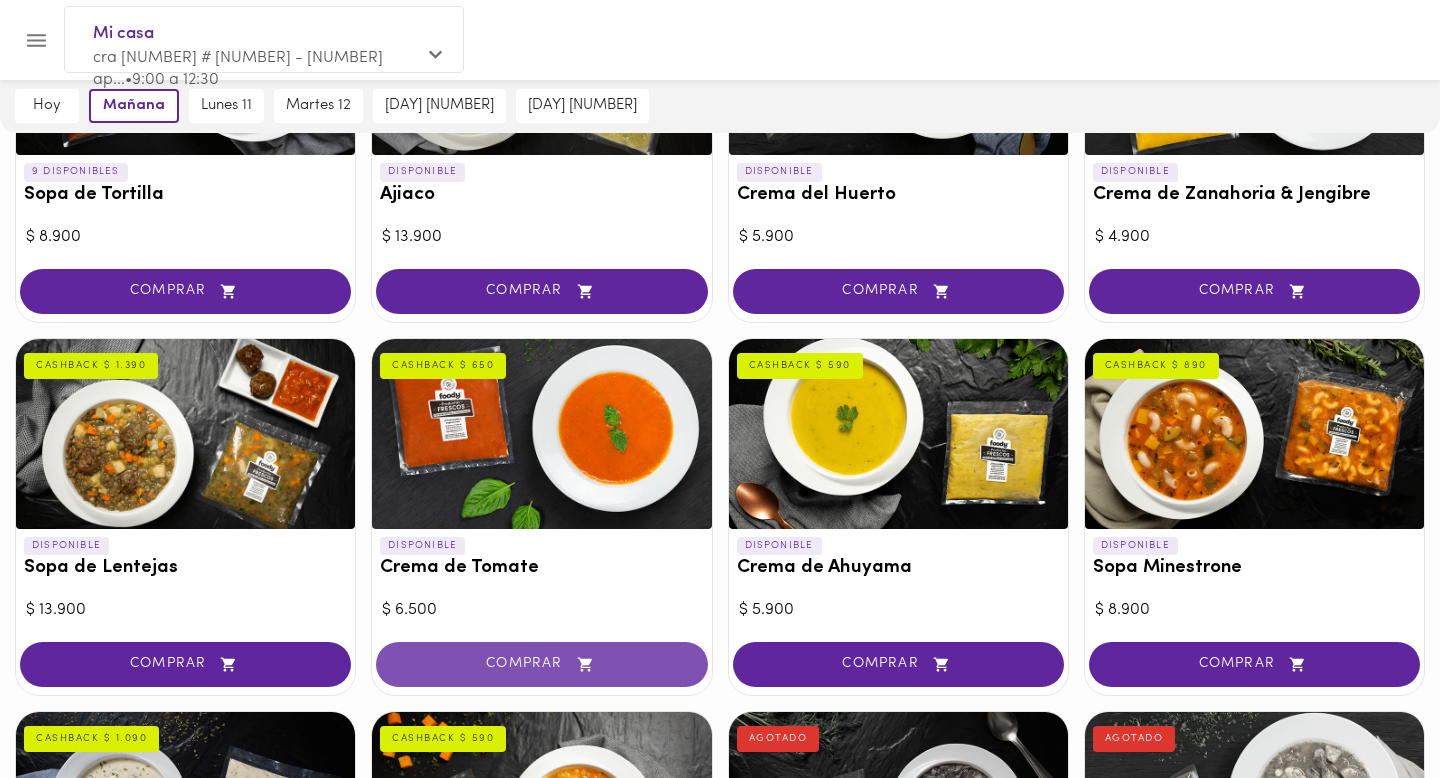 click on "COMPRAR" at bounding box center [541, 664] 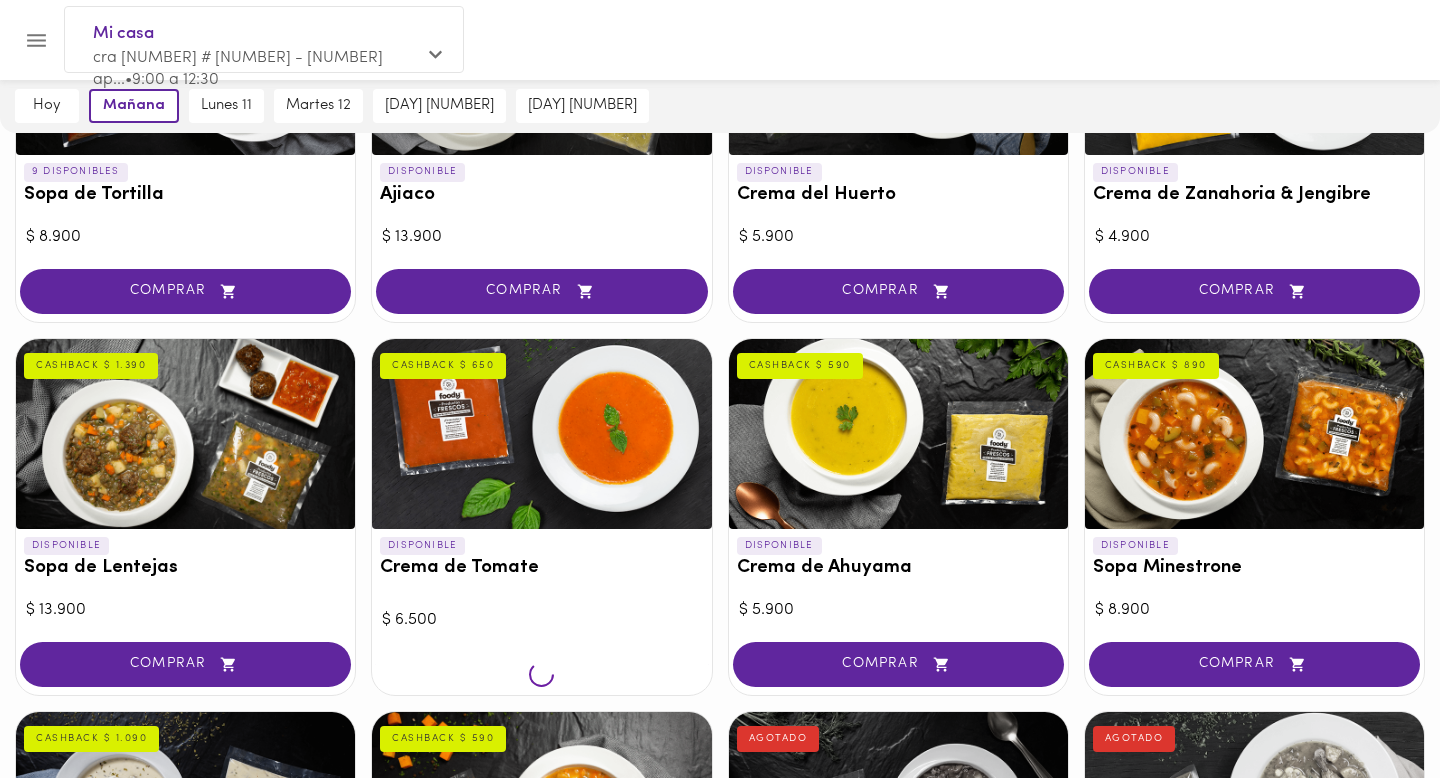 scroll, scrollTop: 388, scrollLeft: 0, axis: vertical 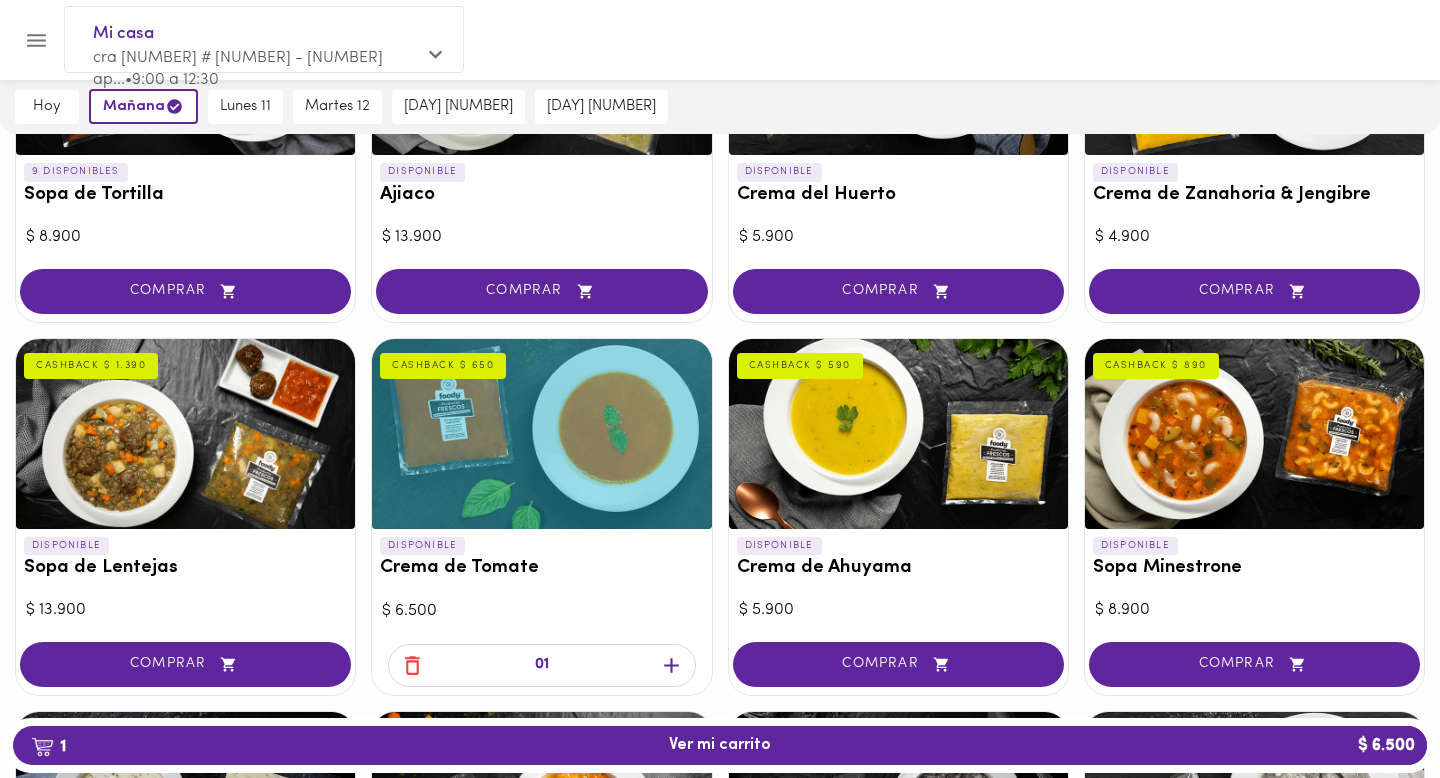 click 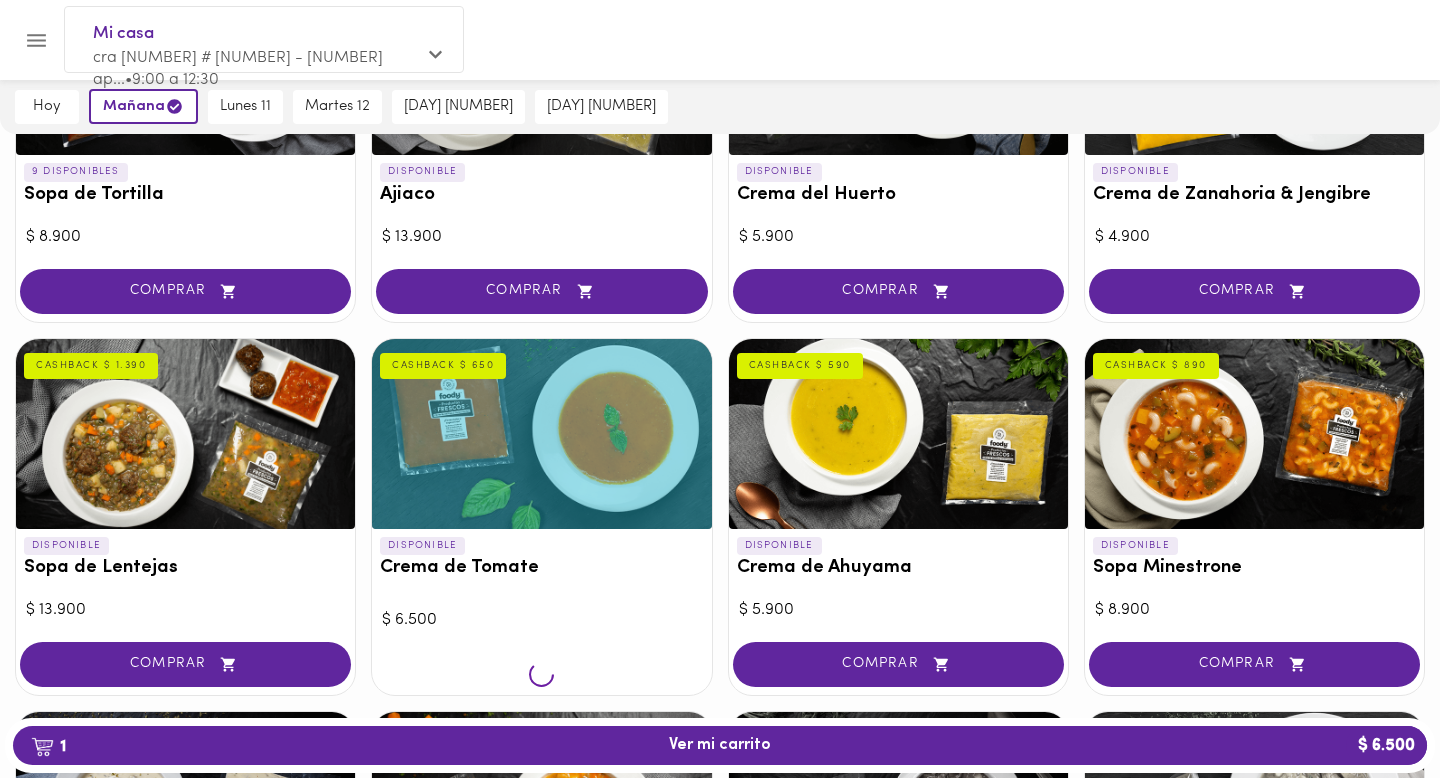 click at bounding box center (541, 676) 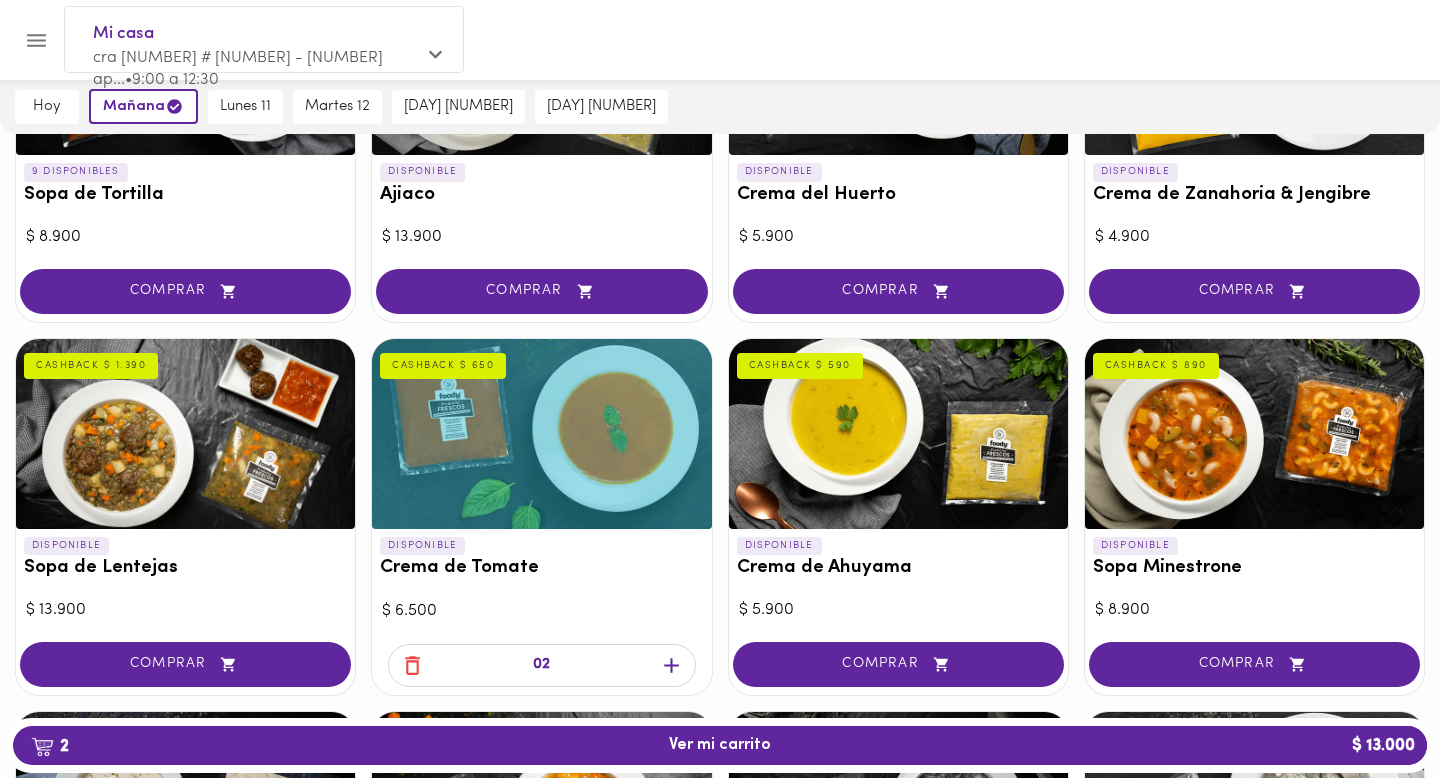 click 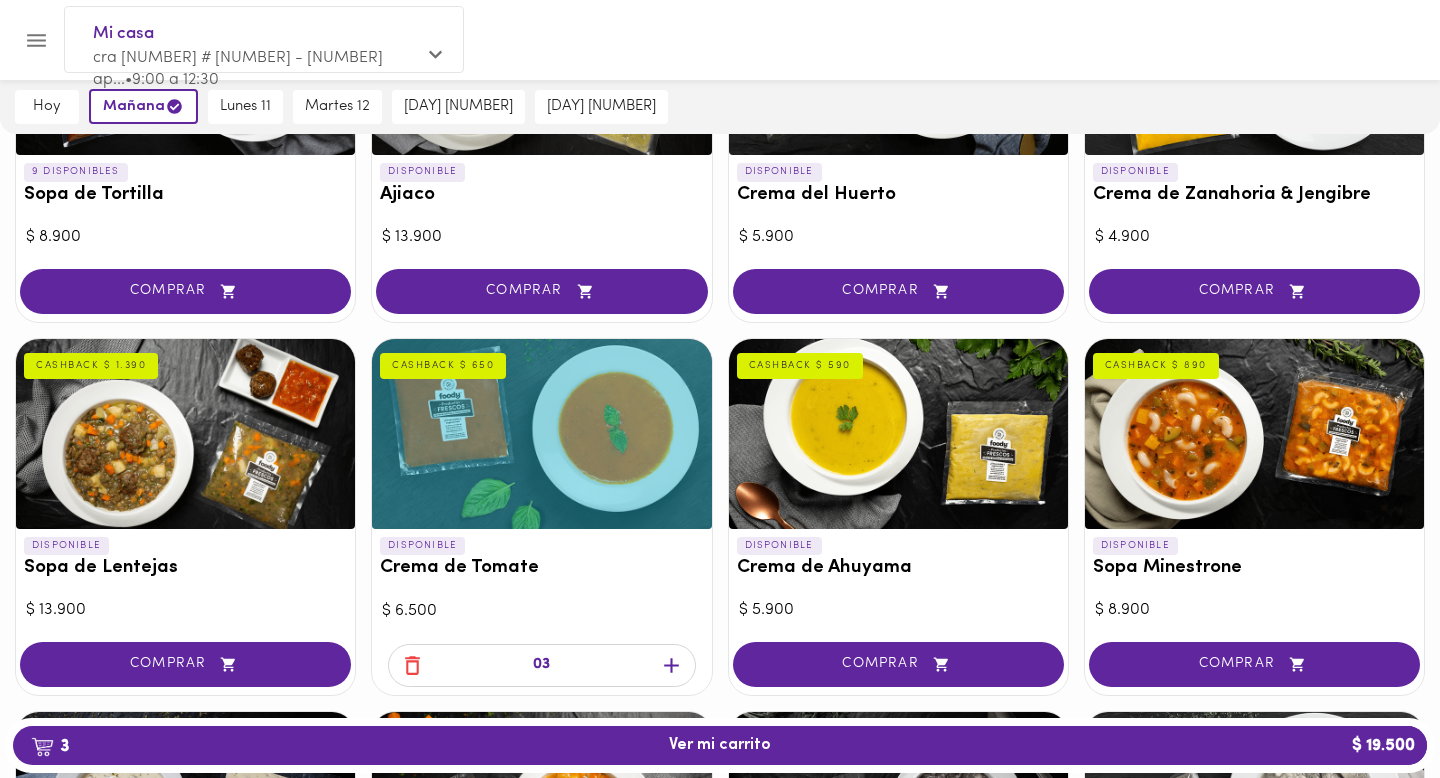 click 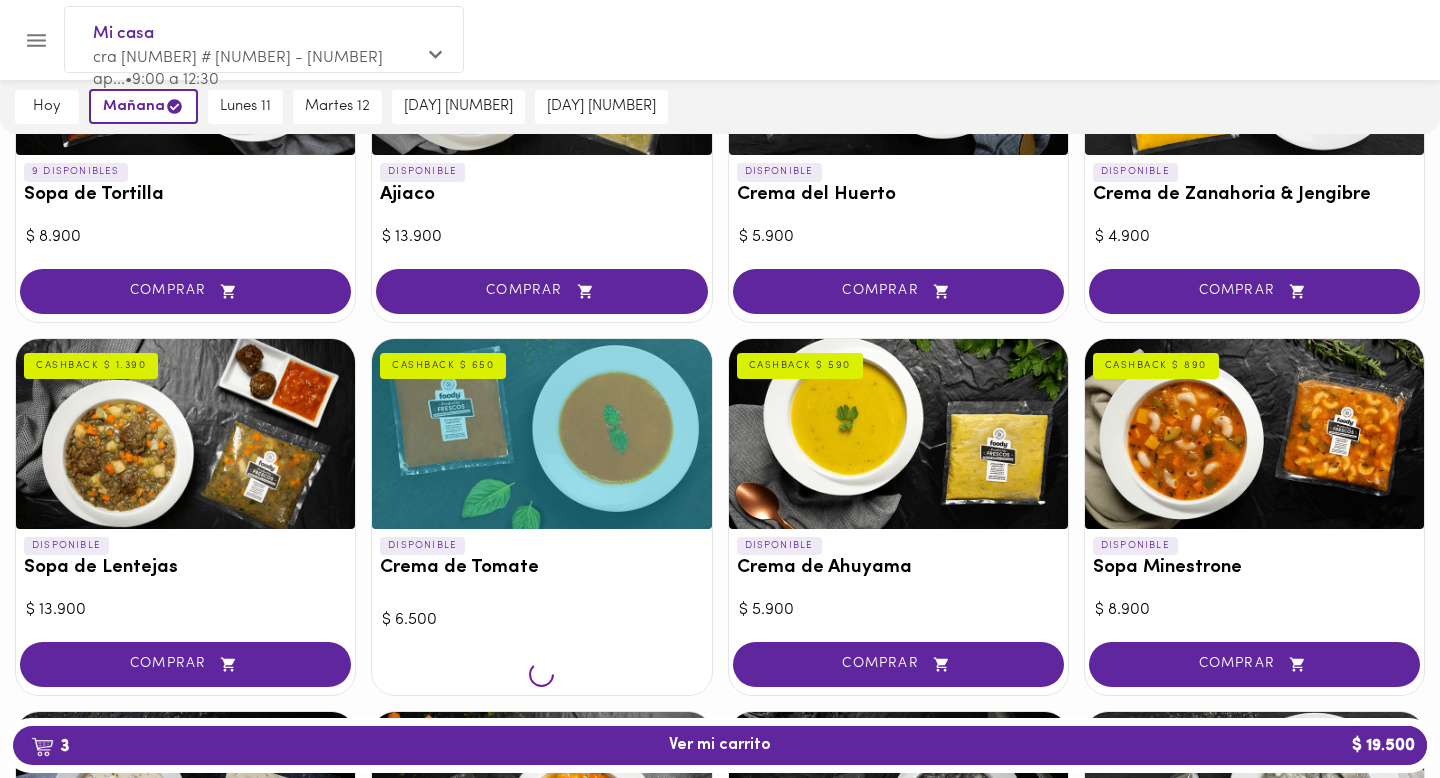 click at bounding box center [541, 676] 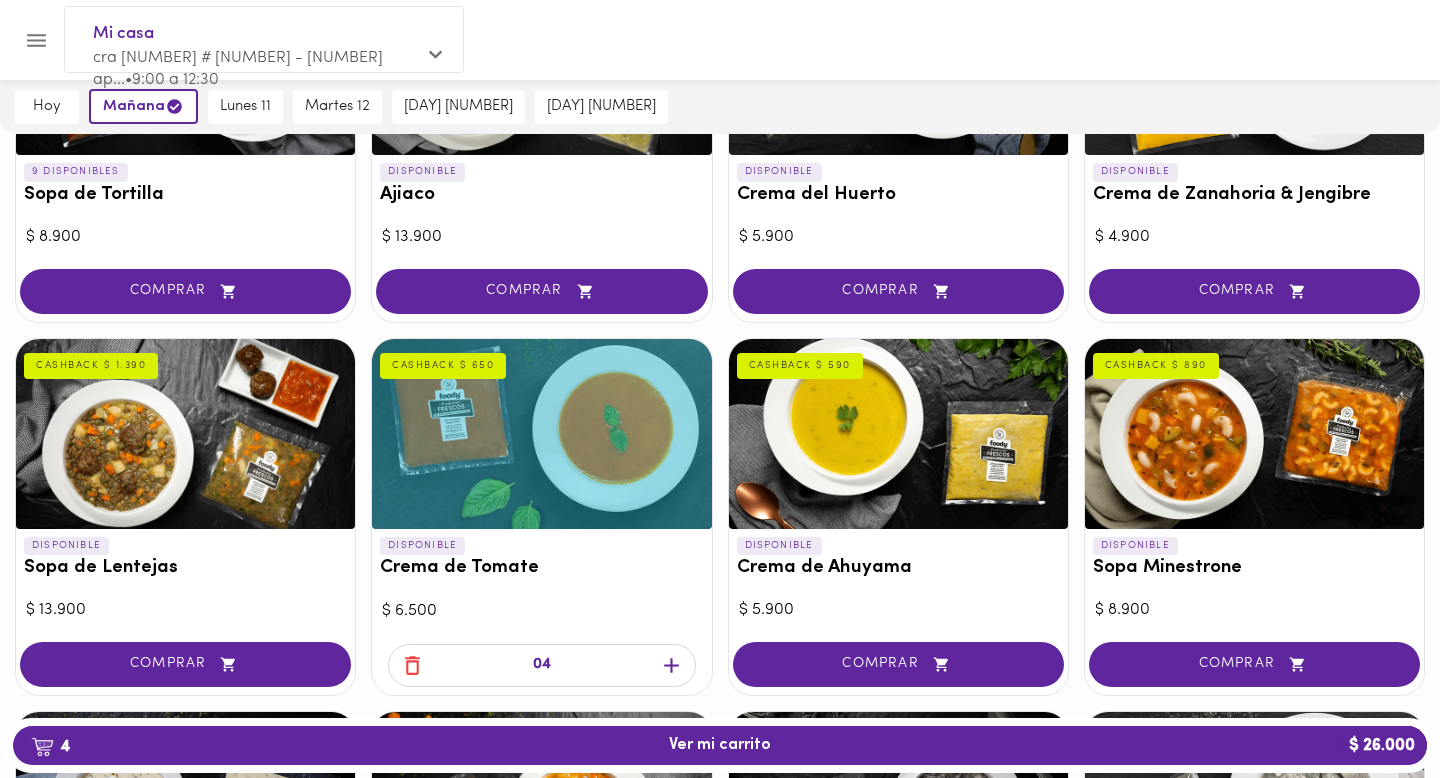 click 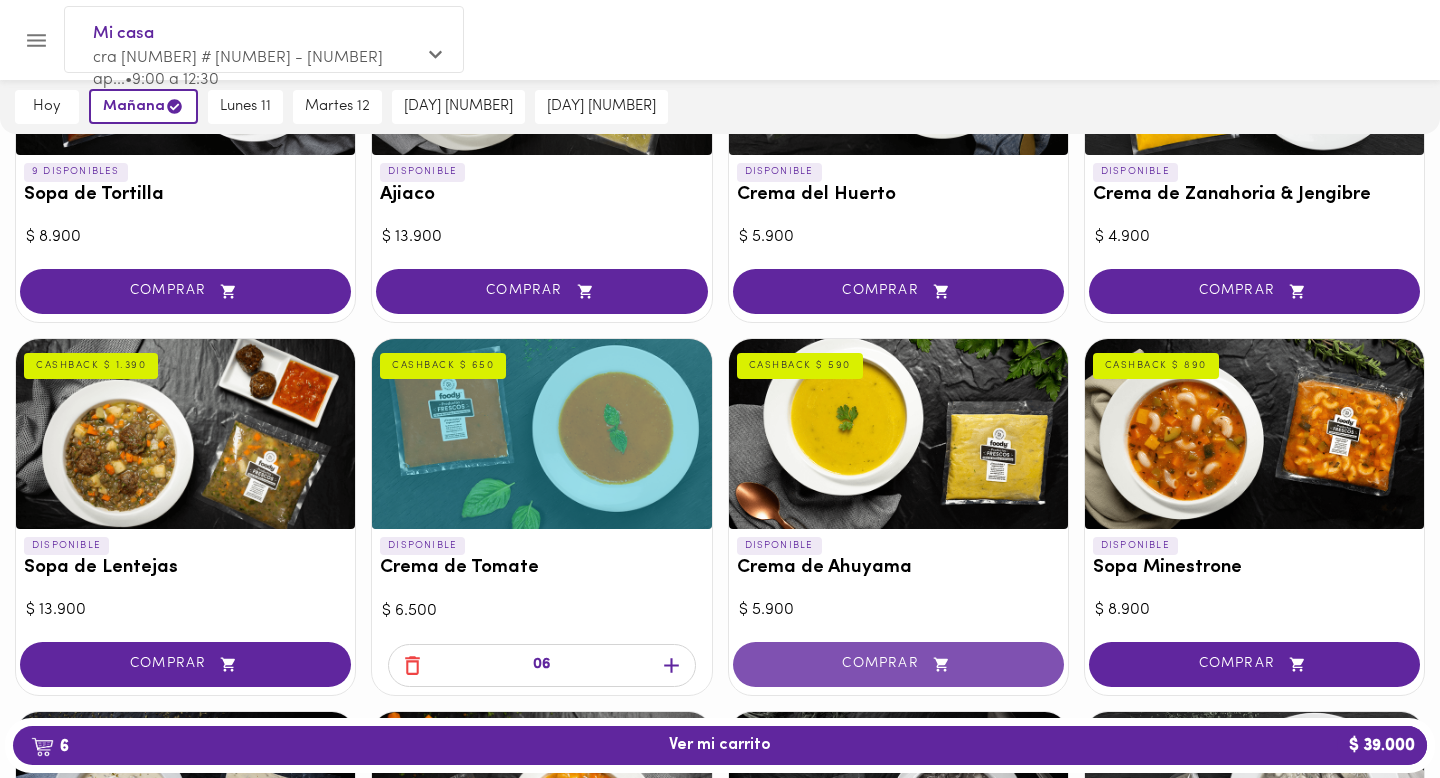 click on "COMPRAR" at bounding box center (898, 664) 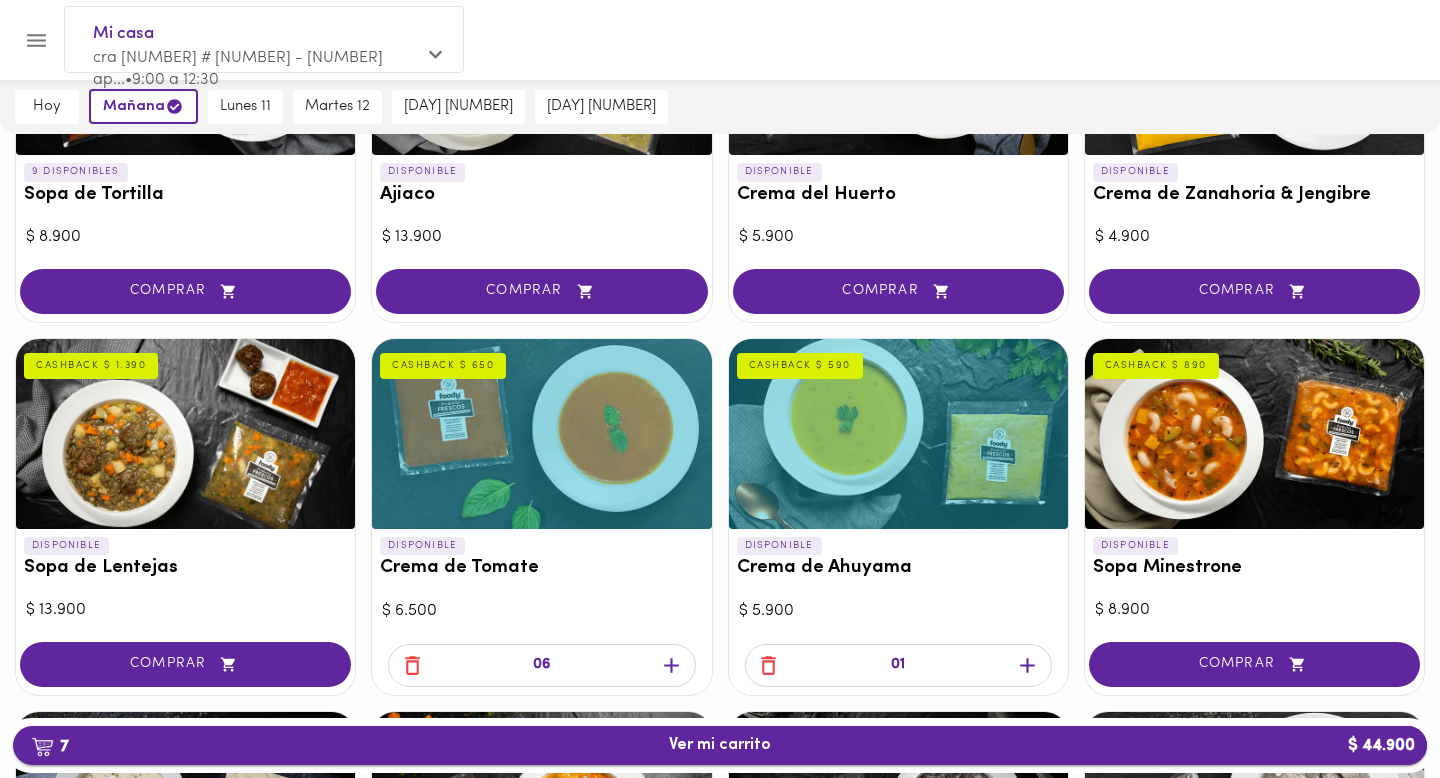 click on "7 Ver mi carrito $ 44.900" at bounding box center (720, 745) 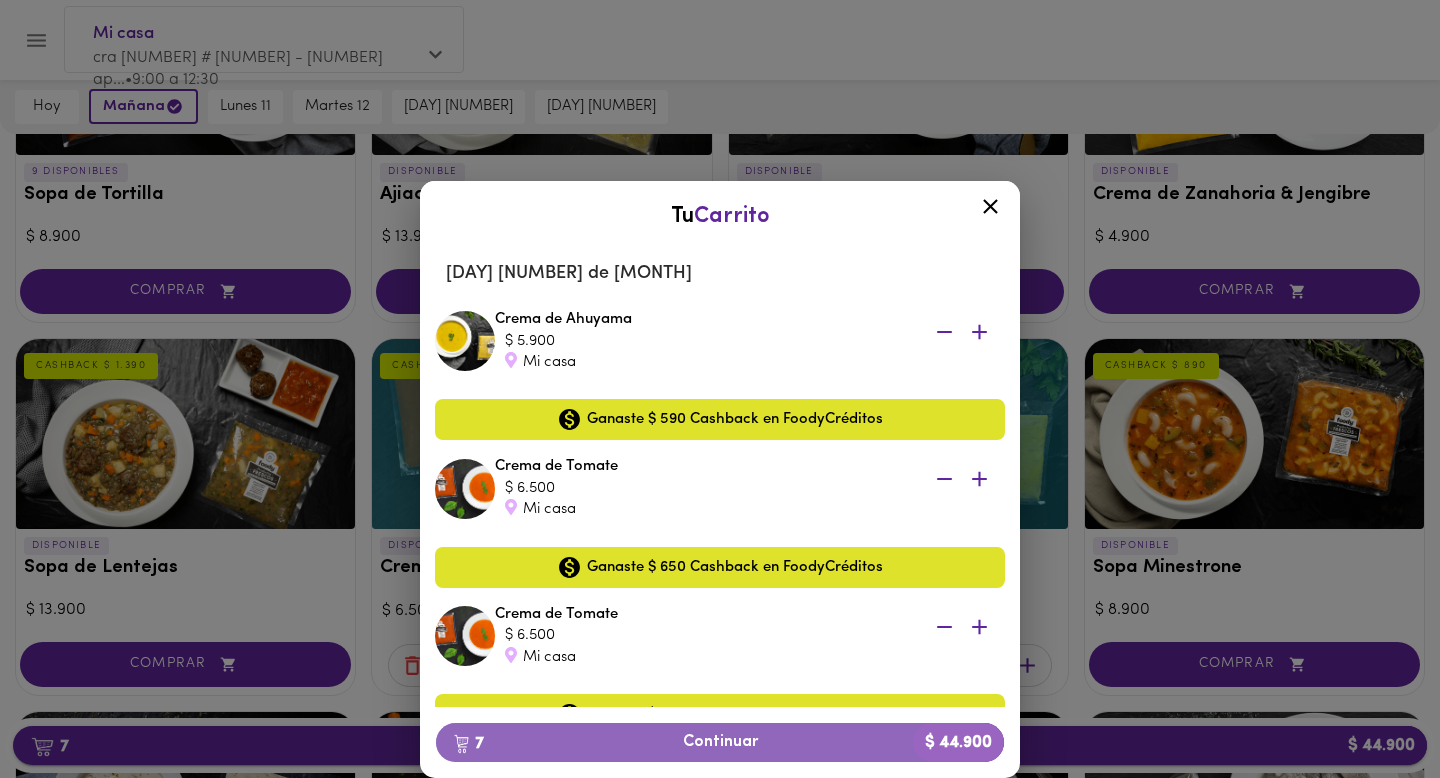 click on "7 Continuar $ 44.900" at bounding box center [720, 742] 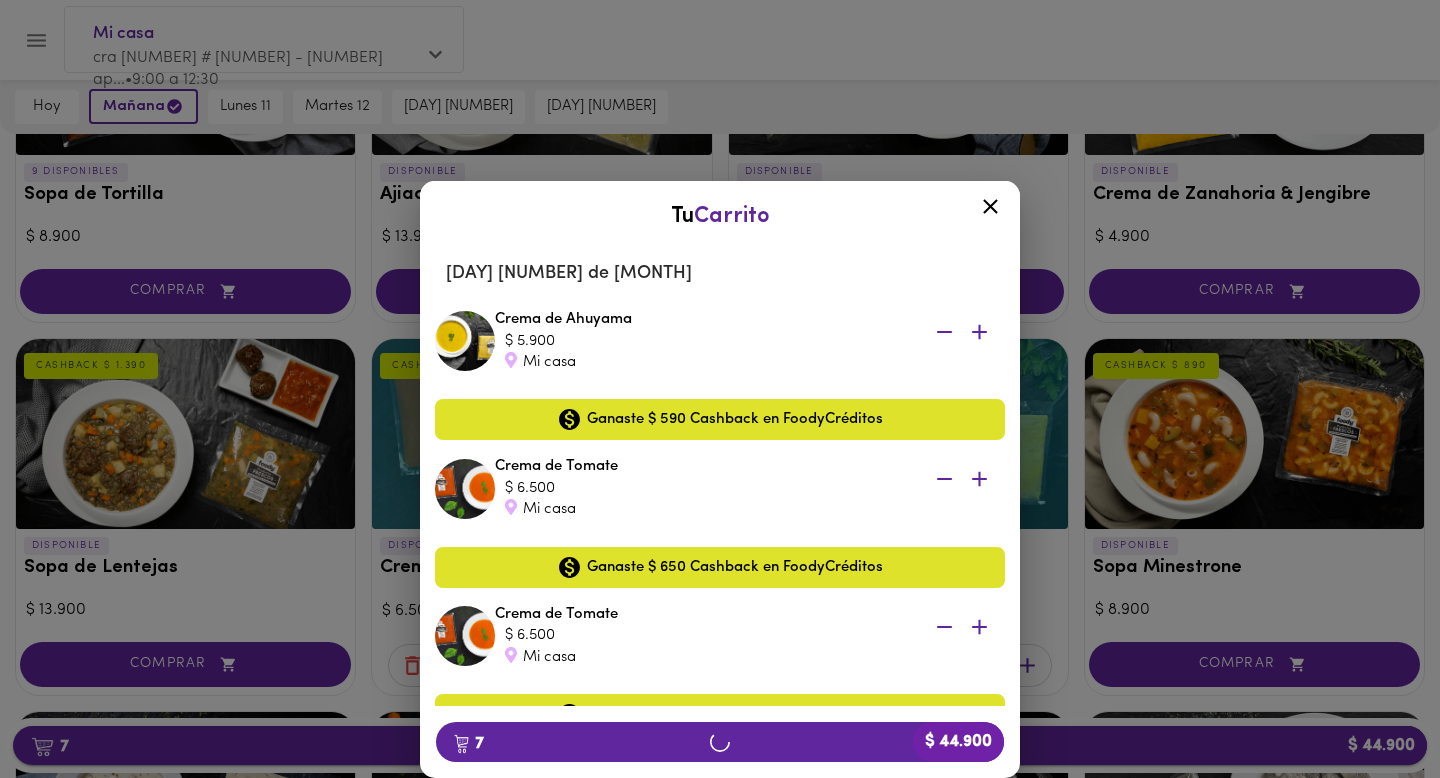 scroll, scrollTop: 0, scrollLeft: 0, axis: both 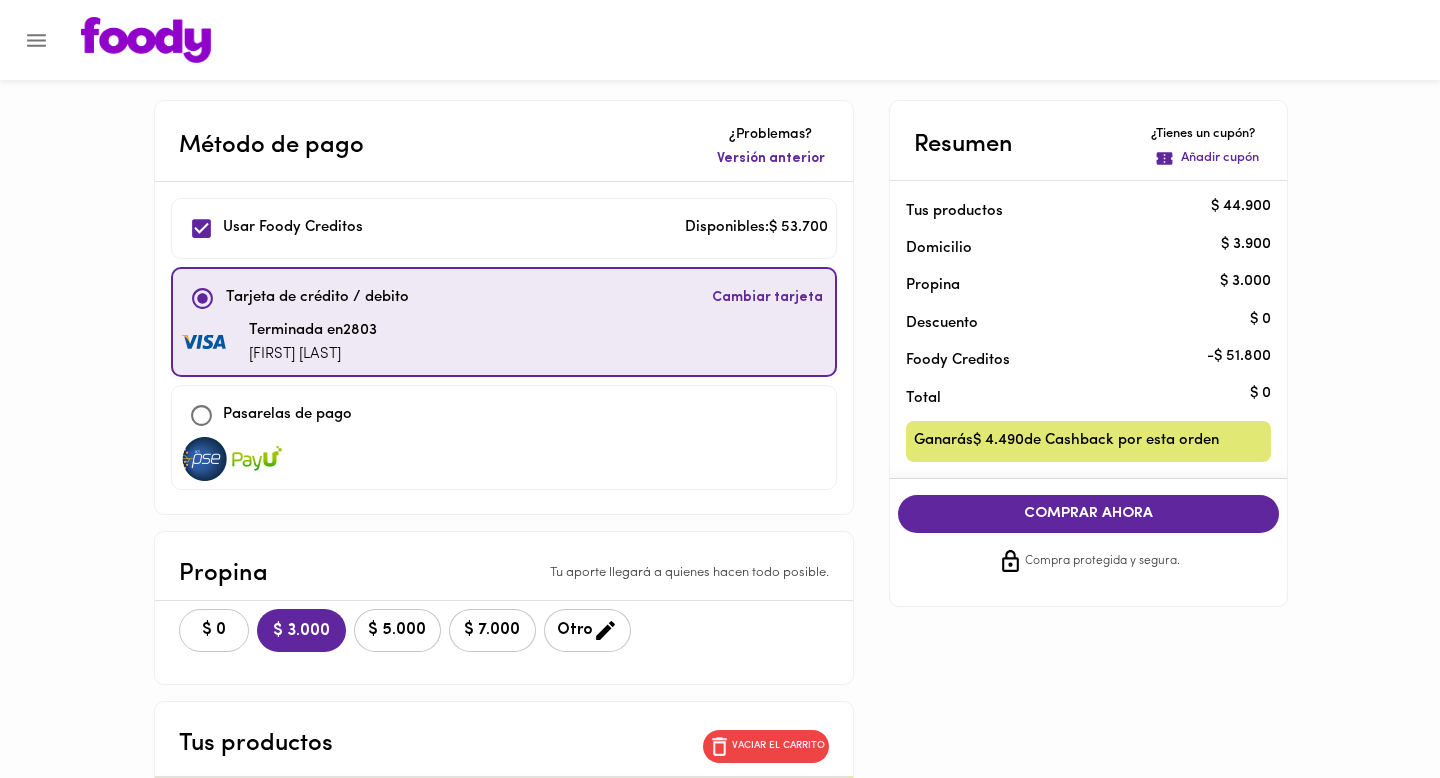 click on "$ 0" at bounding box center (214, 630) 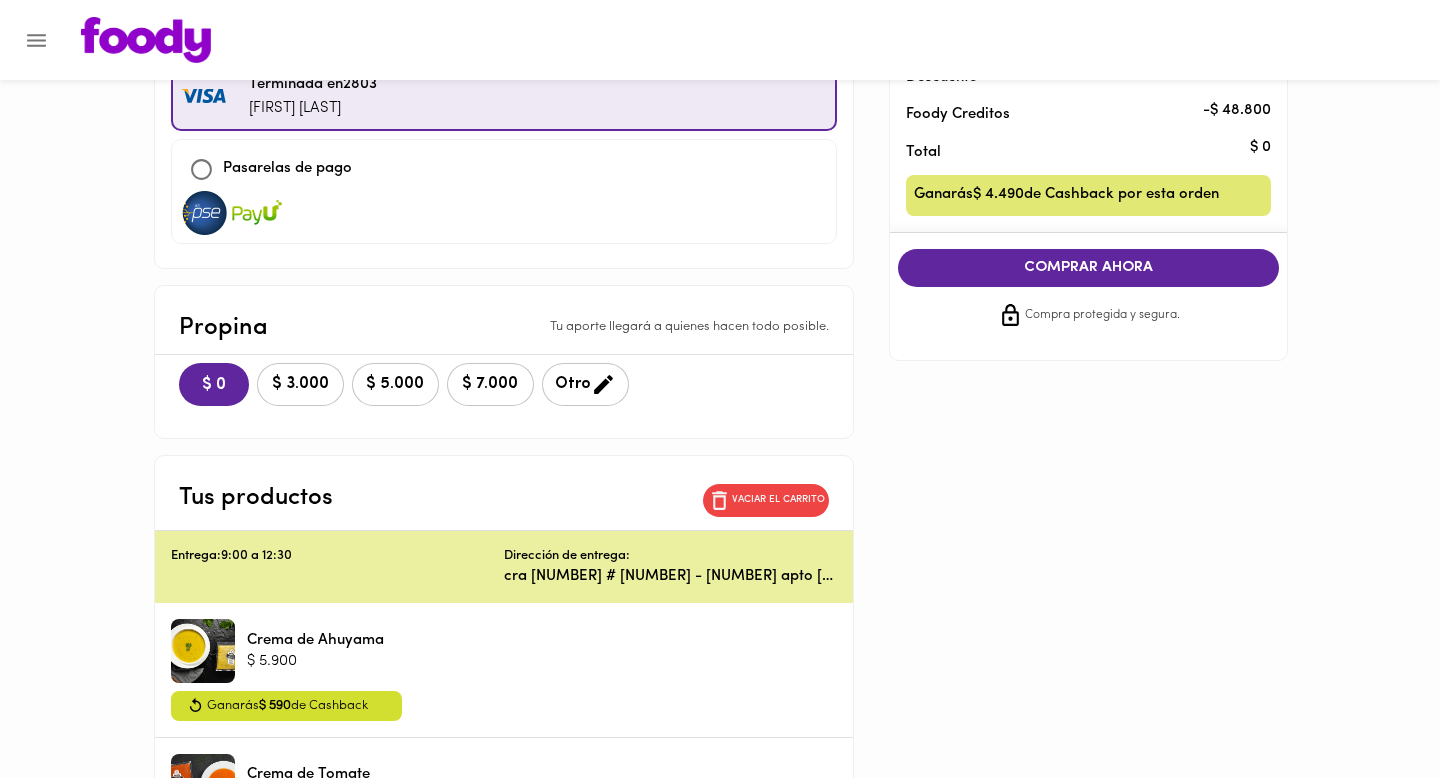 scroll, scrollTop: 0, scrollLeft: 0, axis: both 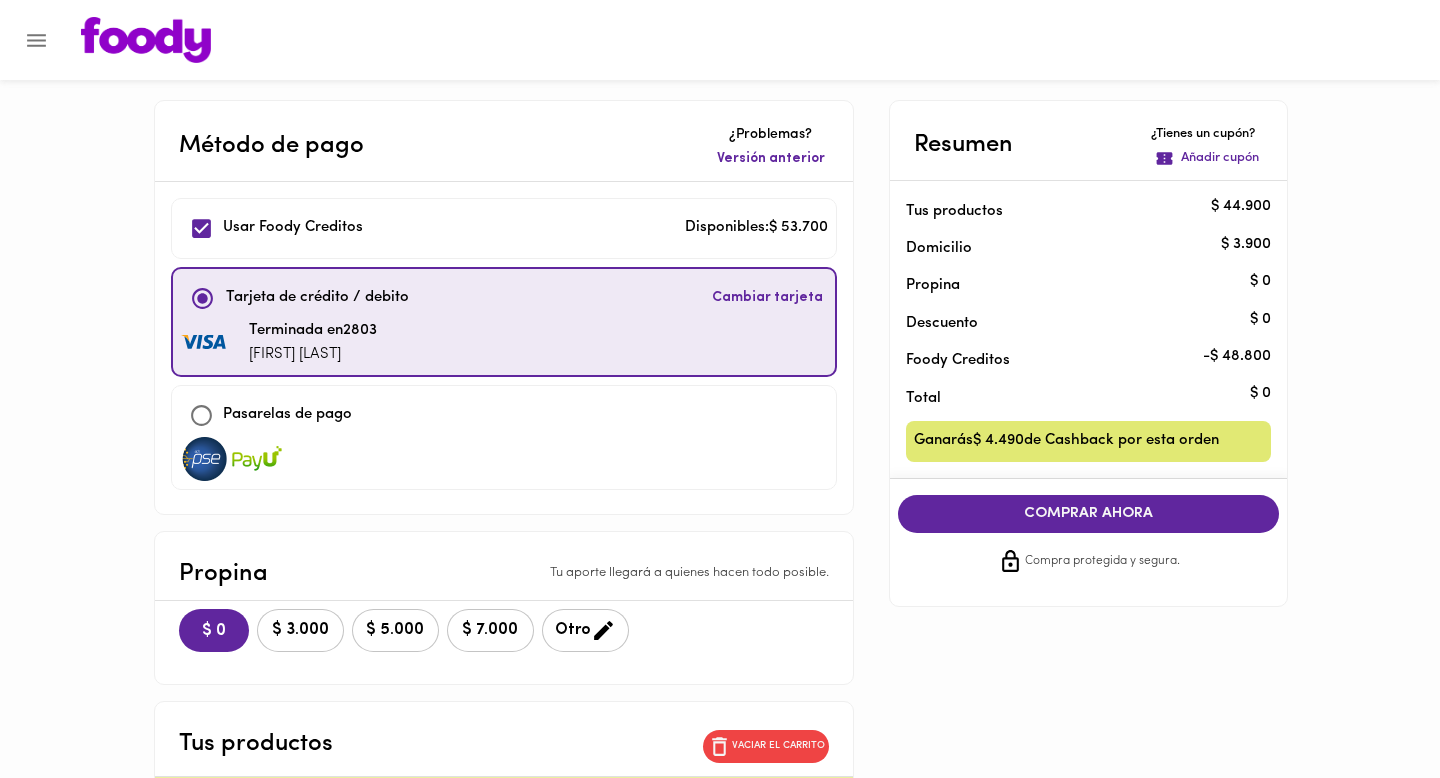 click on "COMPRAR AHORA" at bounding box center (1089, 514) 